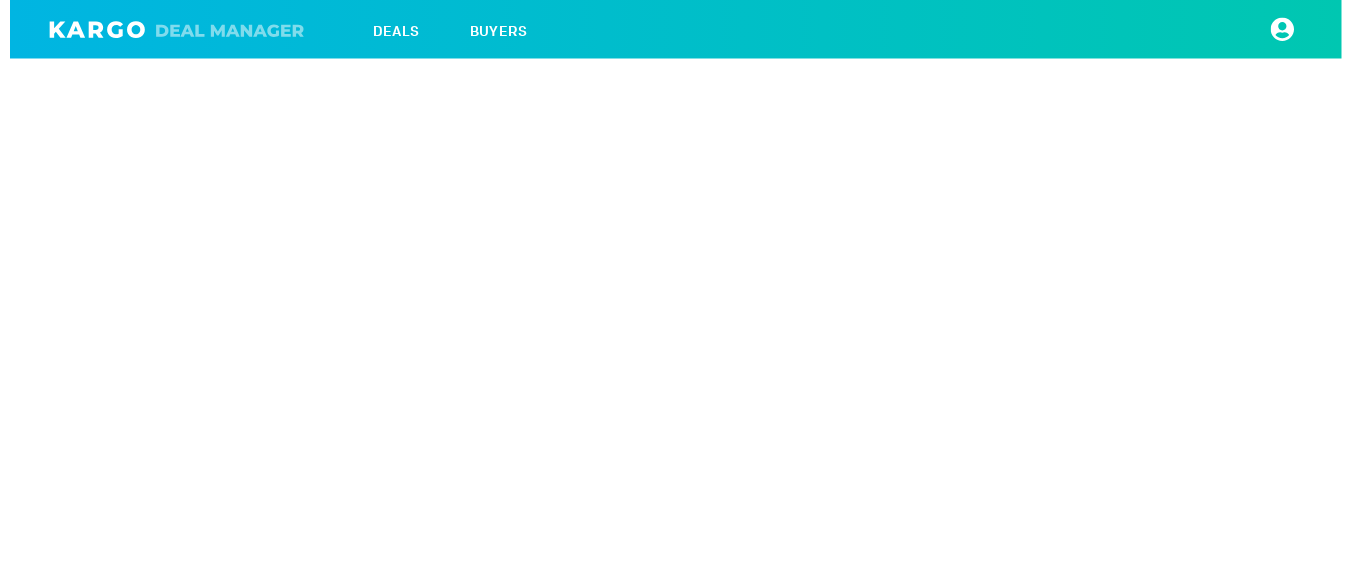scroll, scrollTop: 0, scrollLeft: 0, axis: both 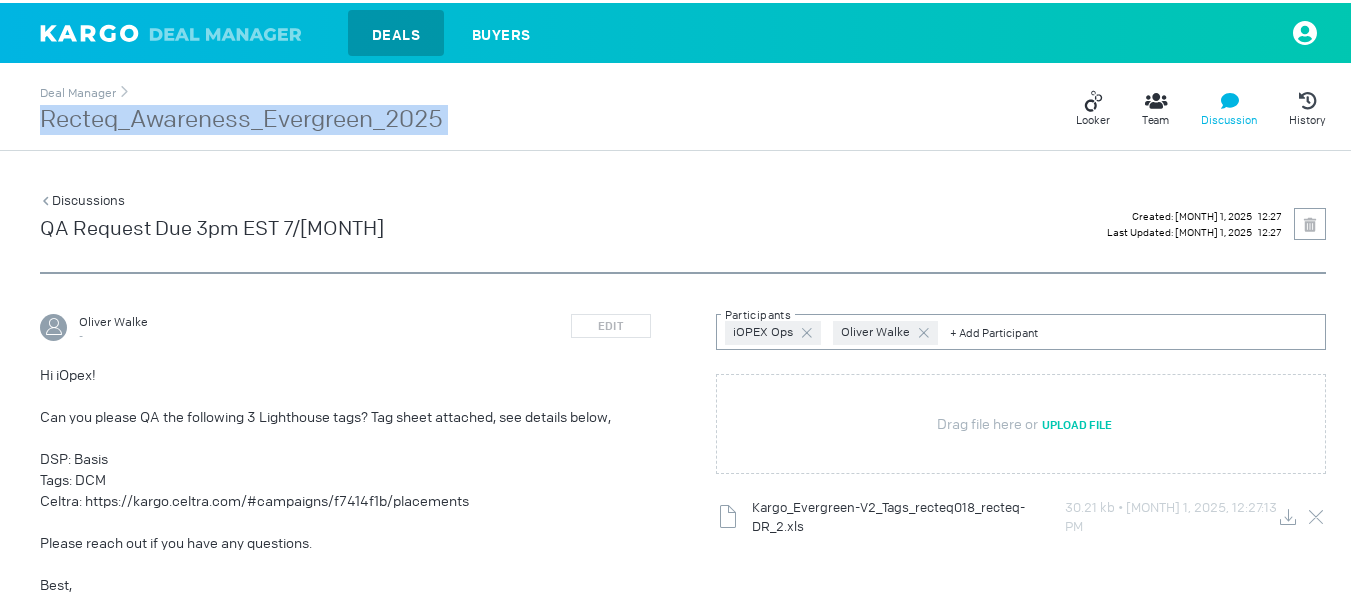 drag, startPoint x: 25, startPoint y: 137, endPoint x: 488, endPoint y: 117, distance: 463.43176 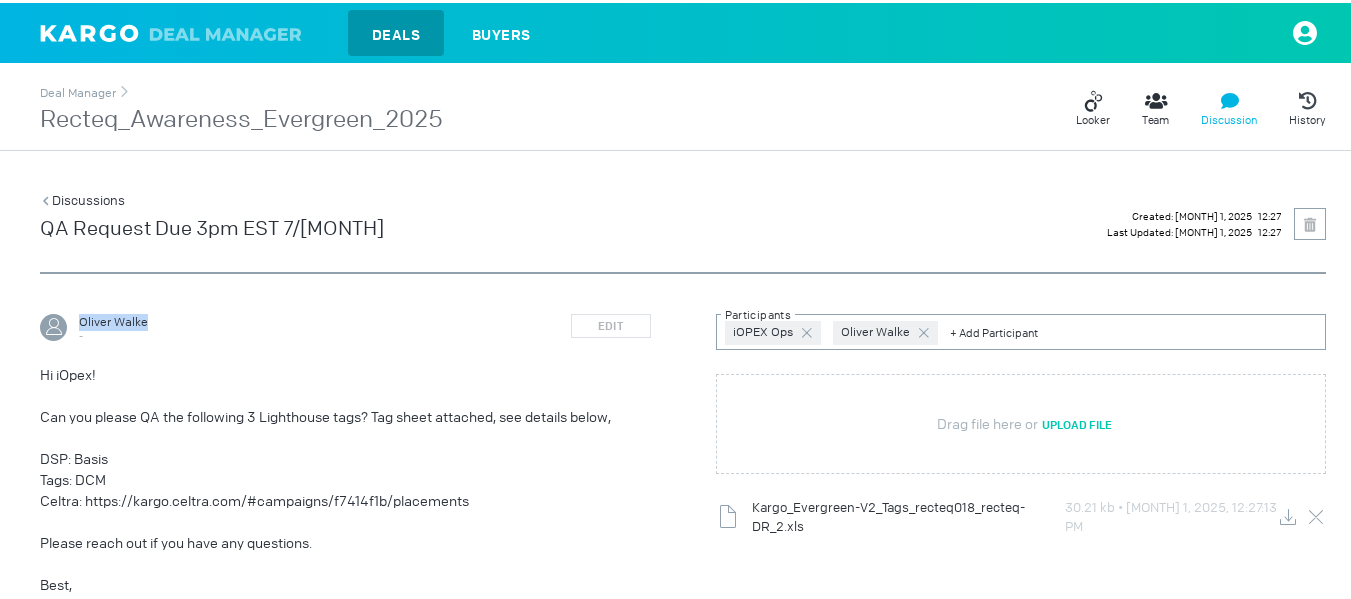 drag, startPoint x: 79, startPoint y: 321, endPoint x: 180, endPoint y: 318, distance: 101.04455 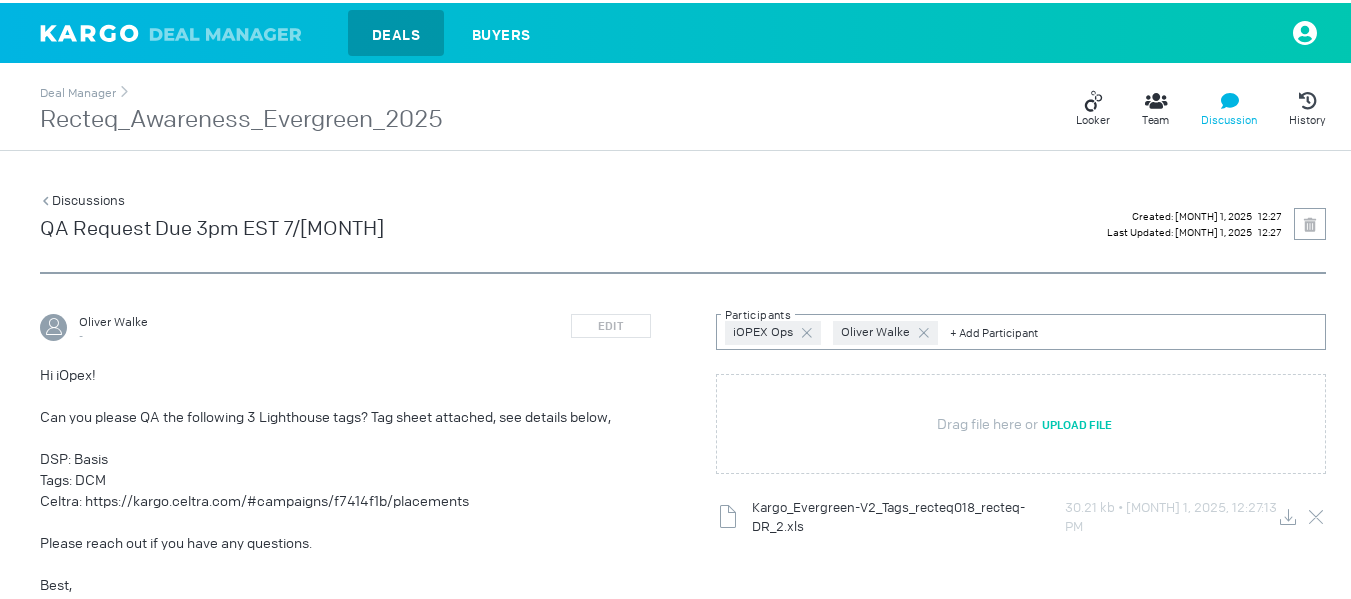 click on "Recteq_Awareness_Evergreen_2025" at bounding box center (241, 117) 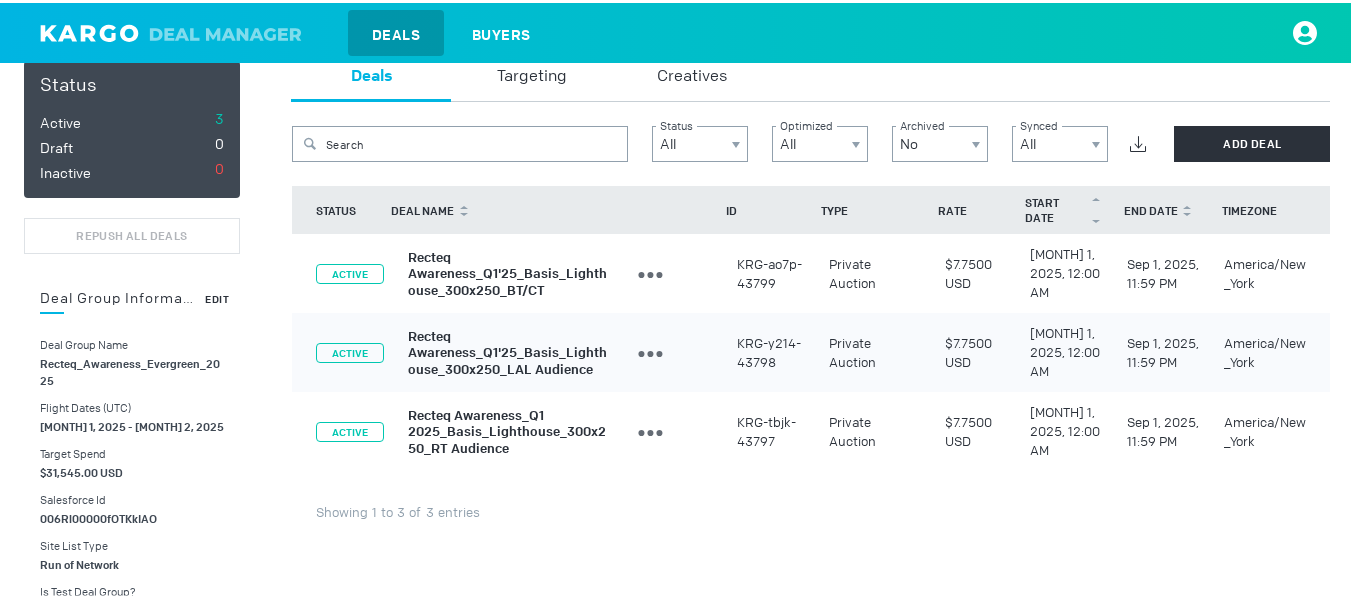 scroll, scrollTop: 300, scrollLeft: 0, axis: vertical 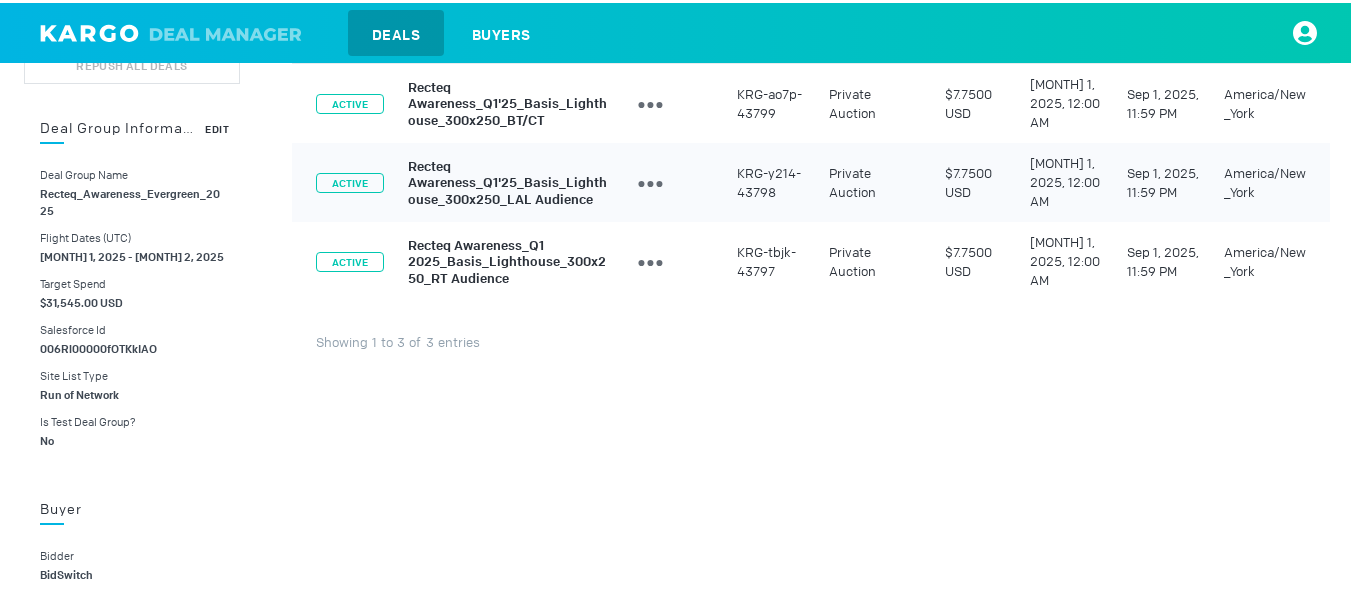 click on "006Rl00000fOTKkIAO" at bounding box center (98, 346) 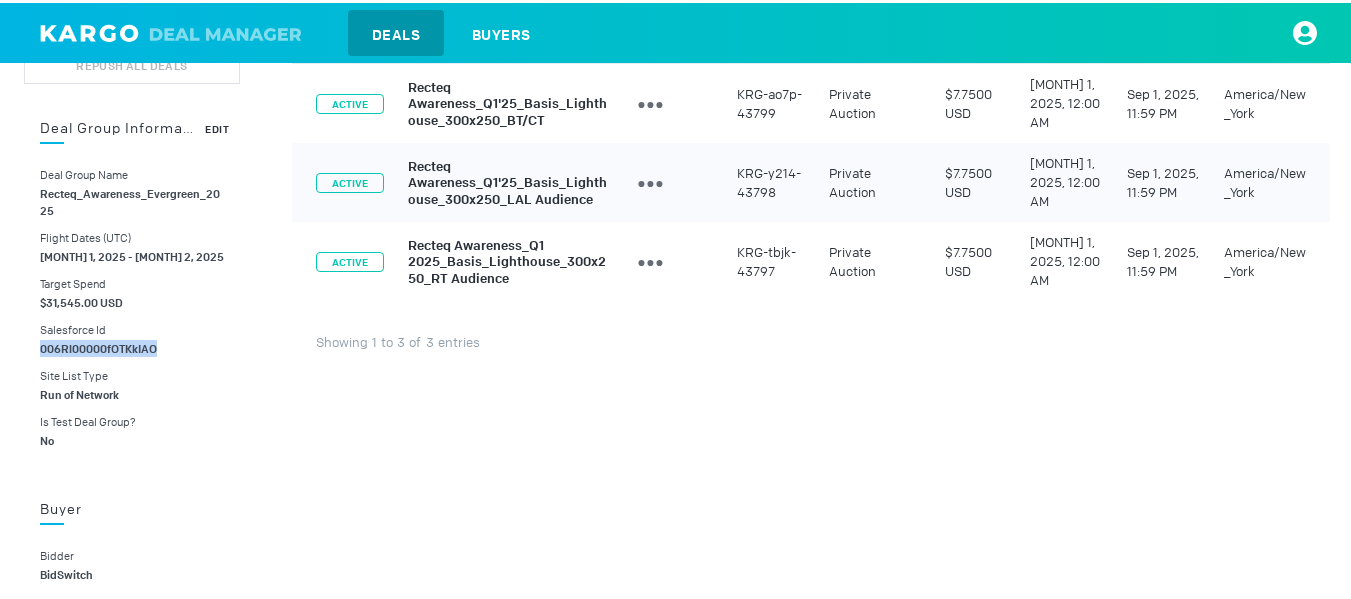 click on "006Rl00000fOTKkIAO" at bounding box center (98, 346) 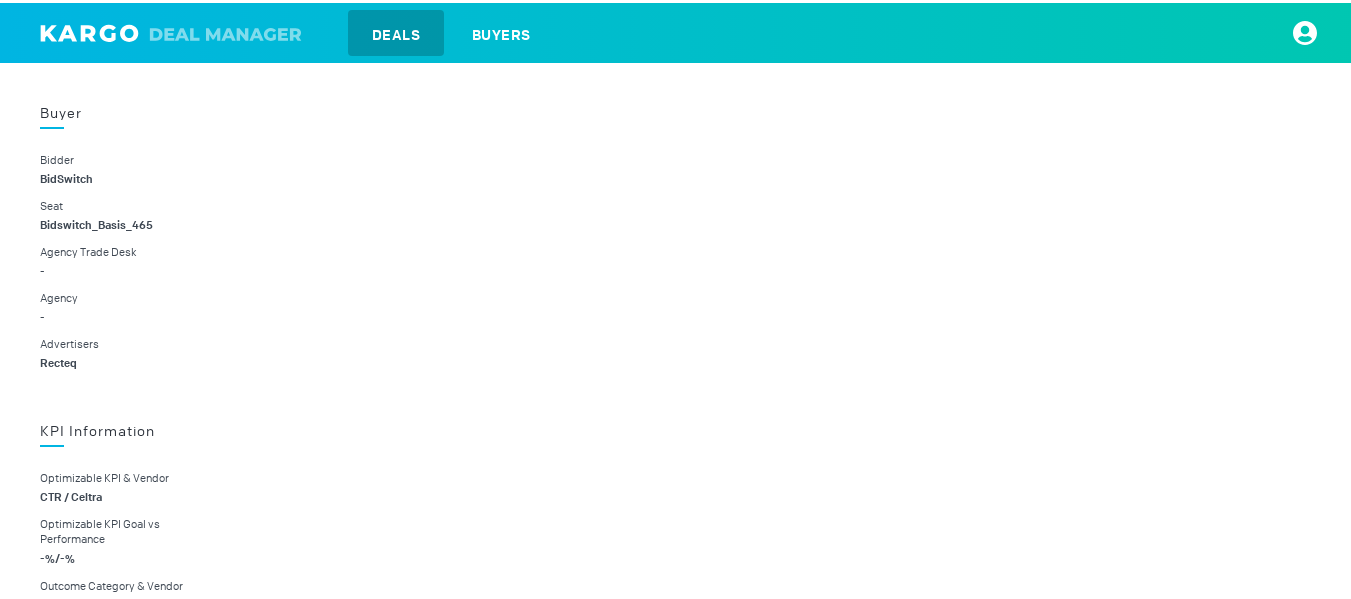 scroll, scrollTop: 700, scrollLeft: 0, axis: vertical 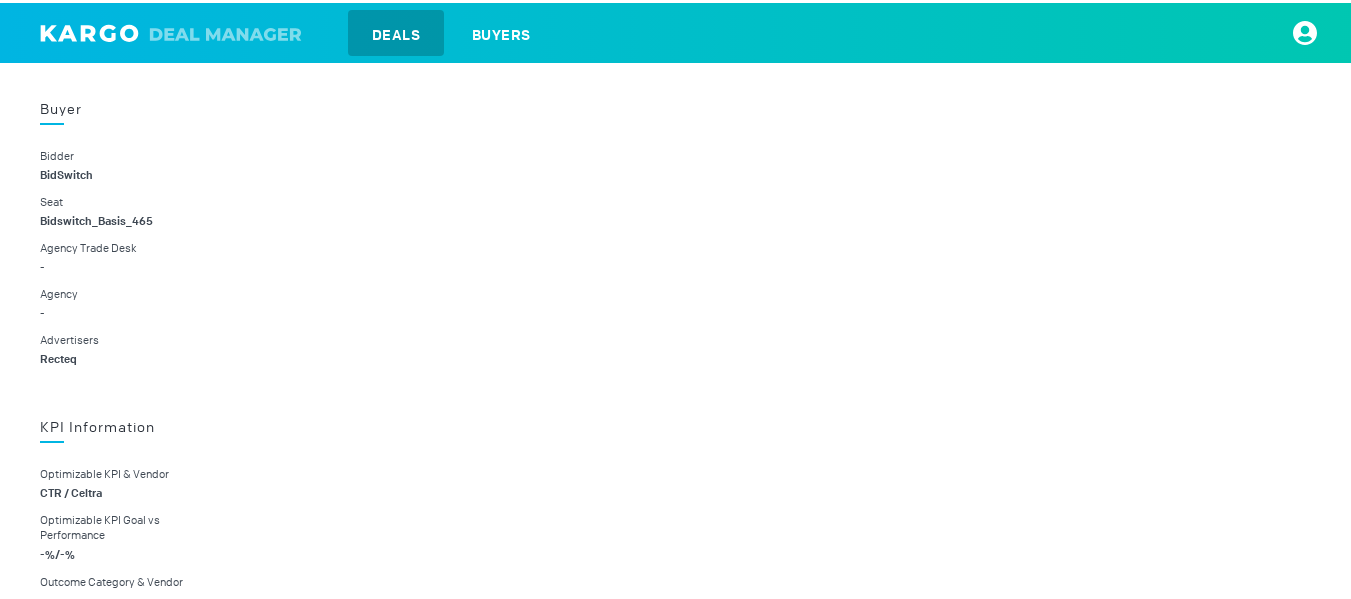 click on "Recteq" at bounding box center (58, 356) 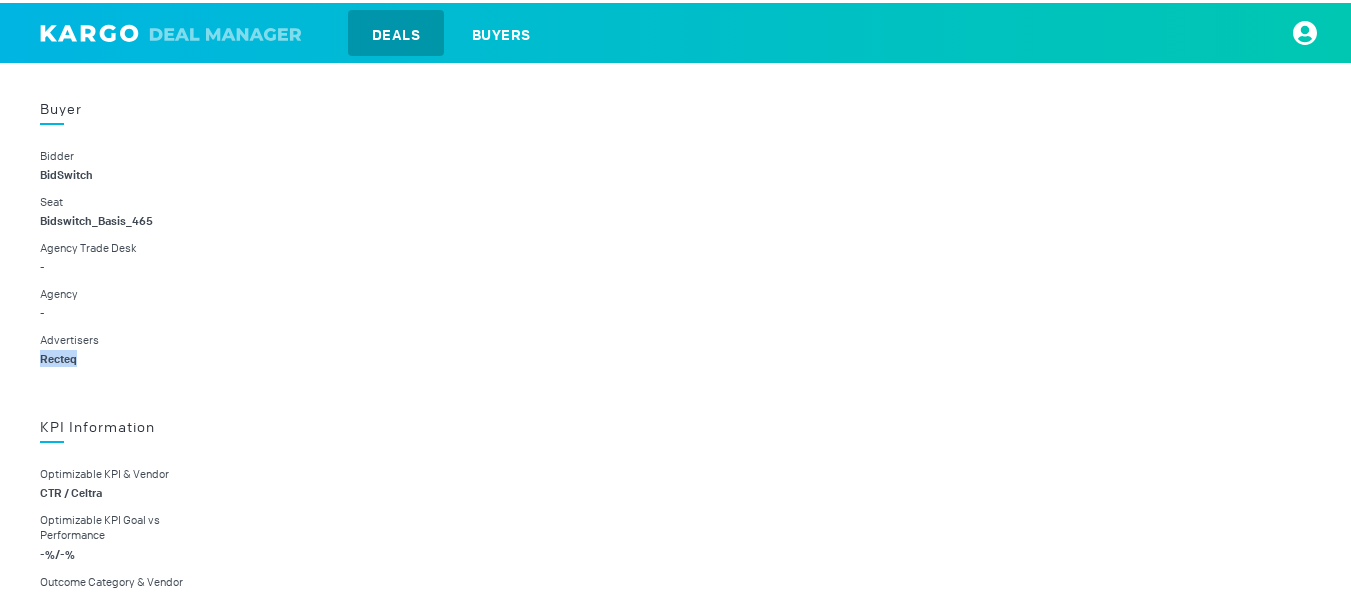 click on "Recteq" at bounding box center (58, 356) 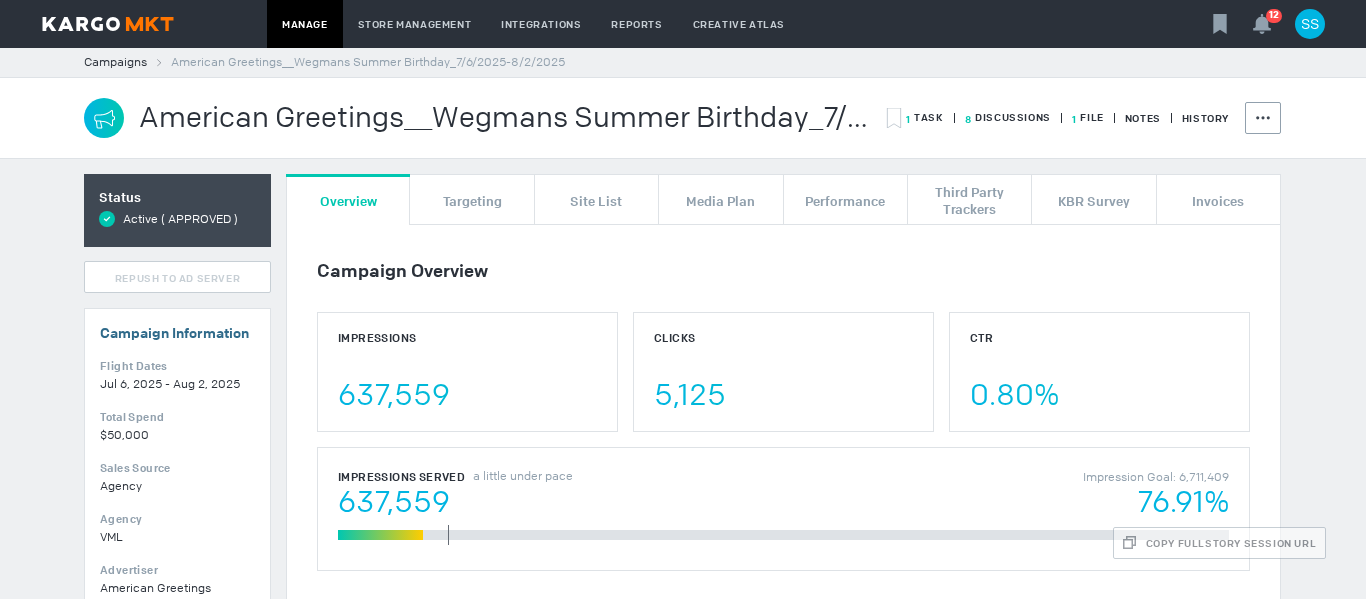 scroll, scrollTop: 0, scrollLeft: 0, axis: both 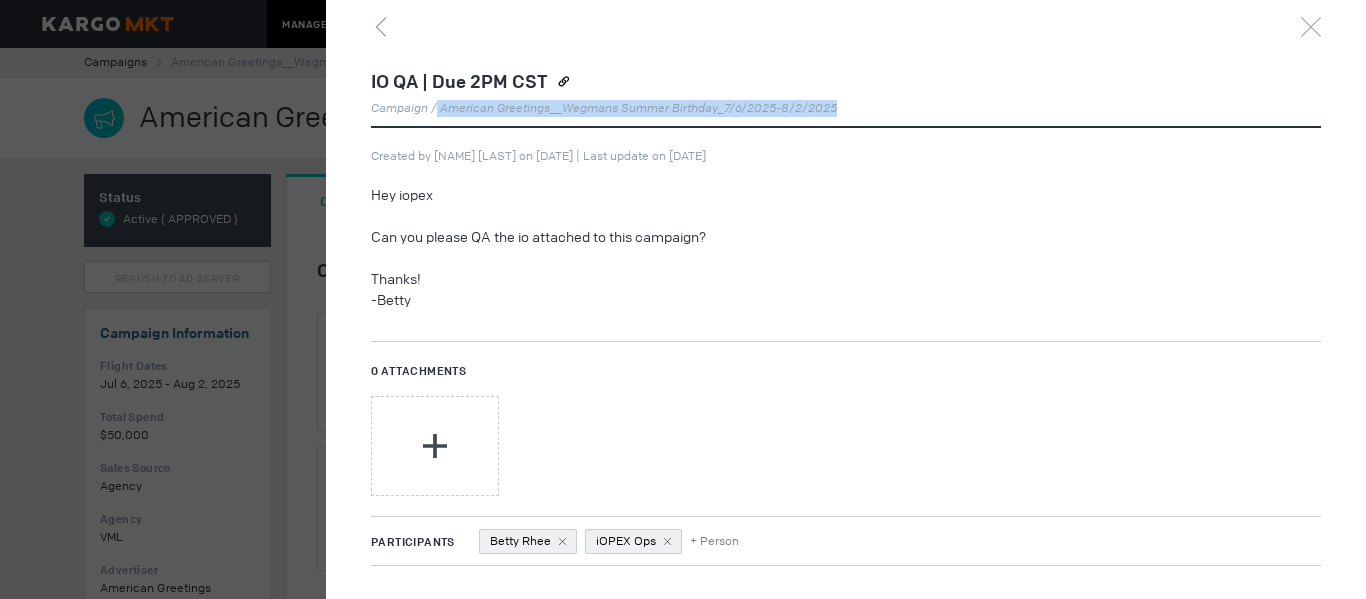 drag, startPoint x: 438, startPoint y: 103, endPoint x: 914, endPoint y: 103, distance: 476 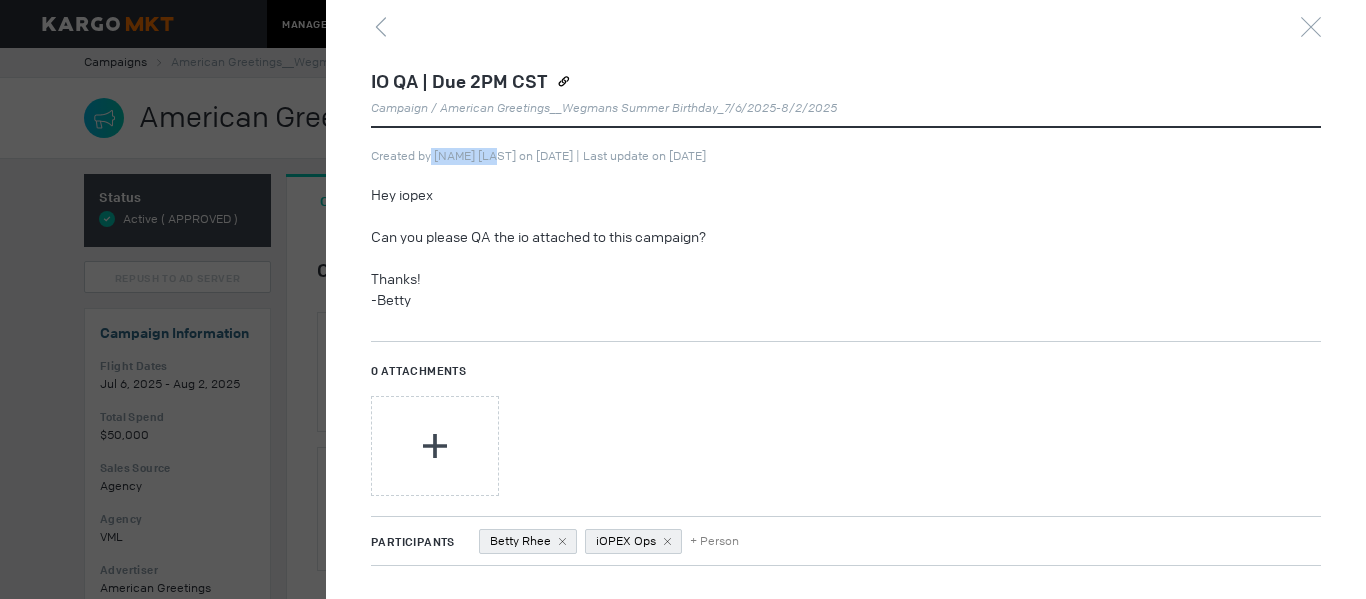 drag, startPoint x: 432, startPoint y: 154, endPoint x: 494, endPoint y: 159, distance: 62.201286 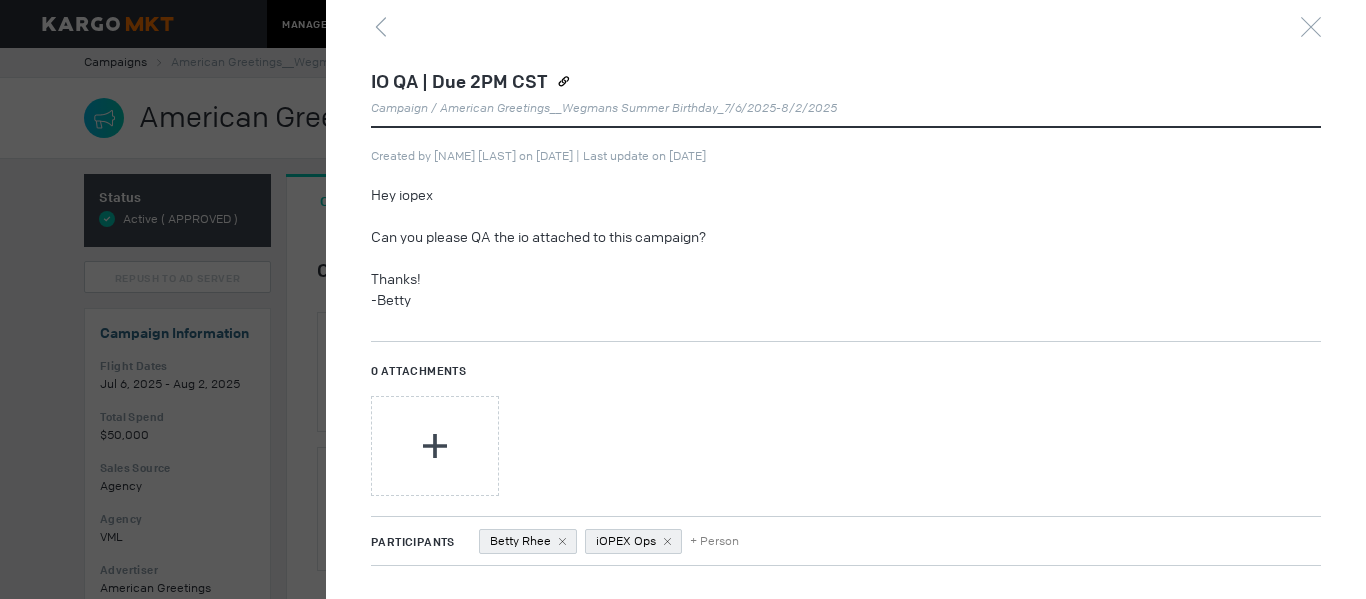 click at bounding box center [683, 299] 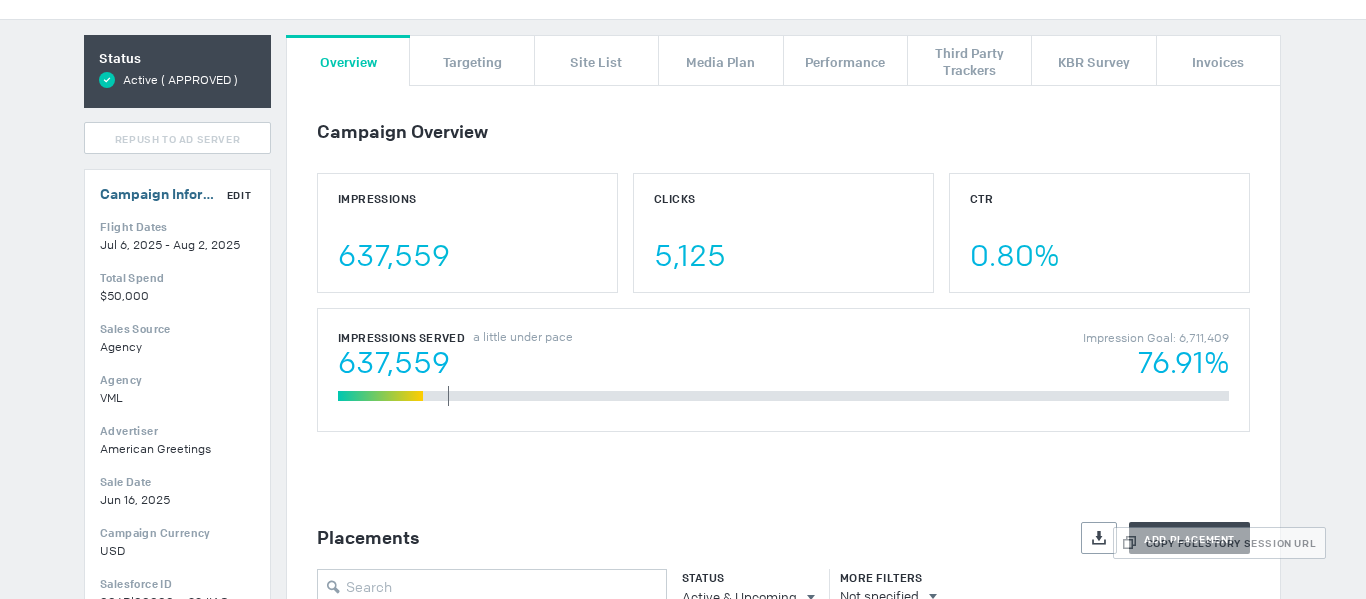 scroll, scrollTop: 300, scrollLeft: 0, axis: vertical 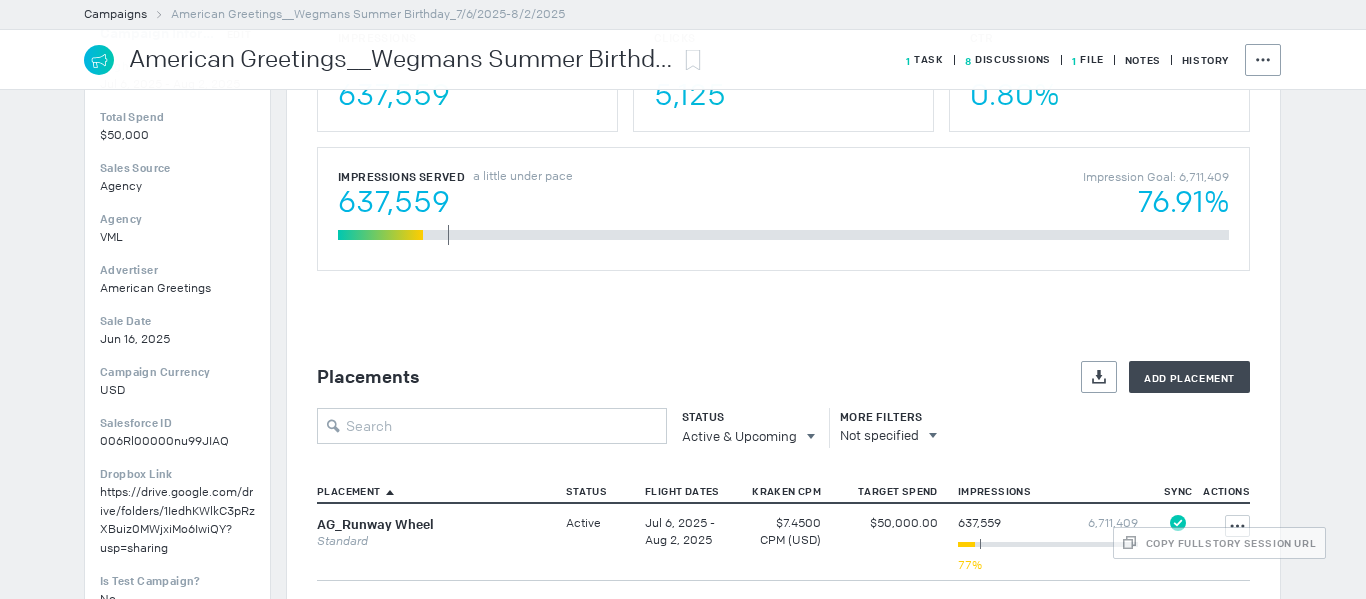 click on "American Greetings" at bounding box center [155, 288] 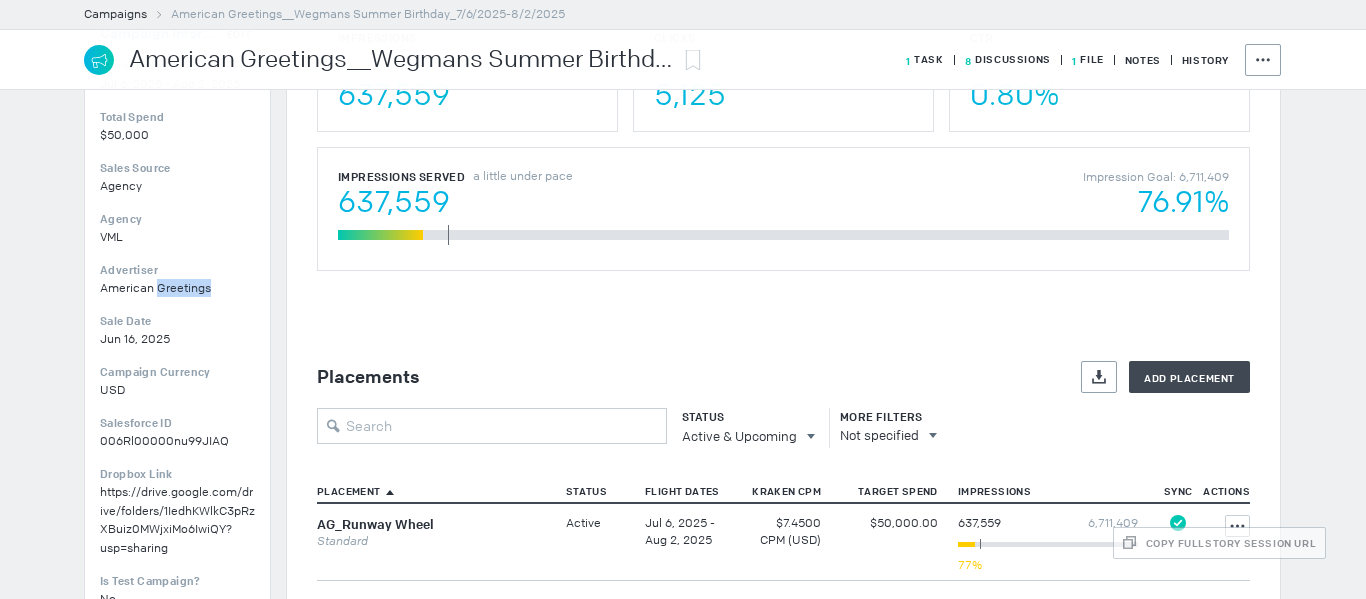 click on "American Greetings" at bounding box center [155, 288] 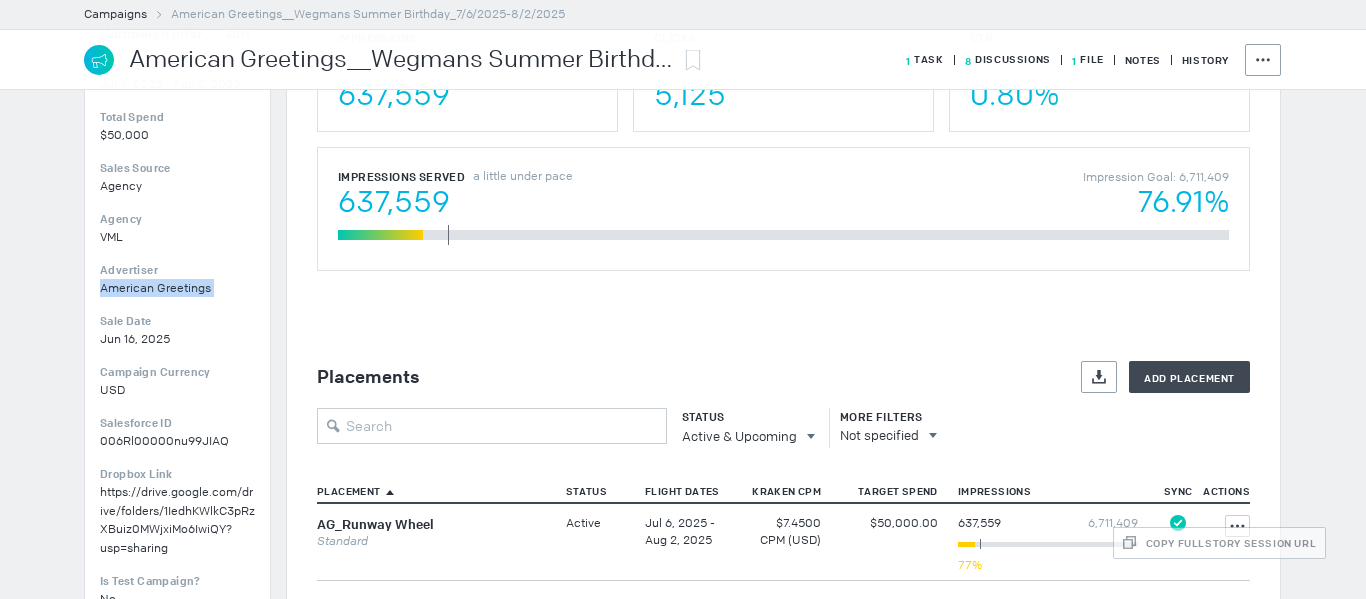 click on "American Greetings" at bounding box center (155, 288) 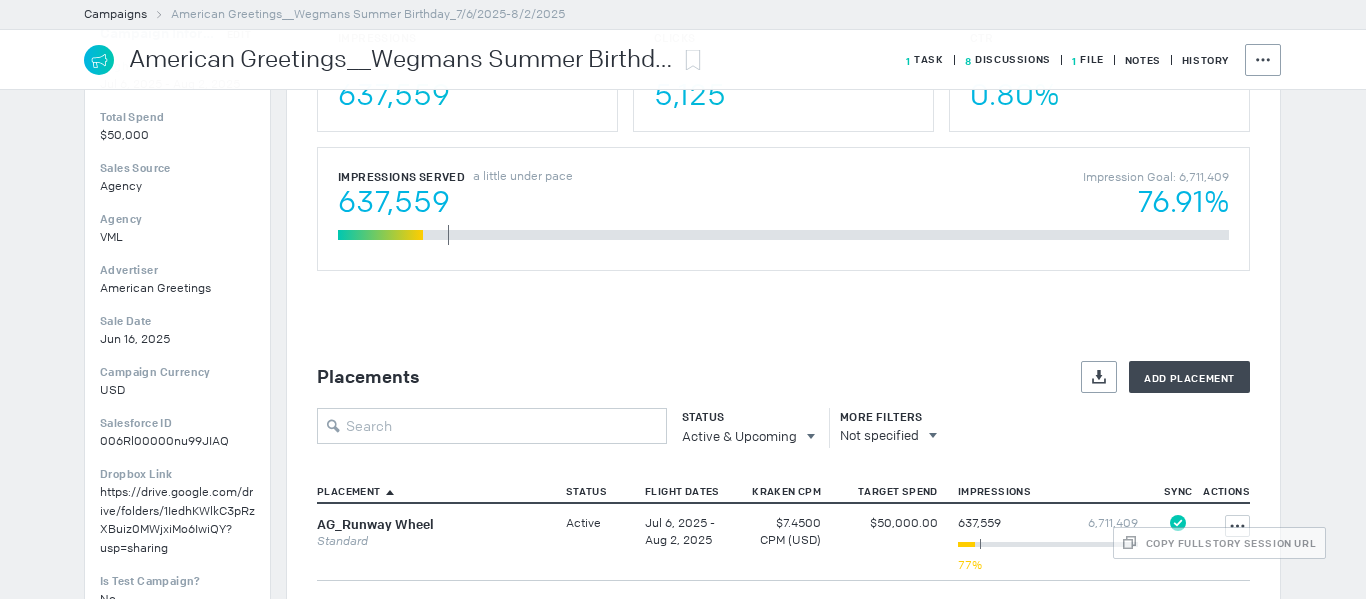 click on "006Rl00000nu99JIAQ" at bounding box center [170, 84] 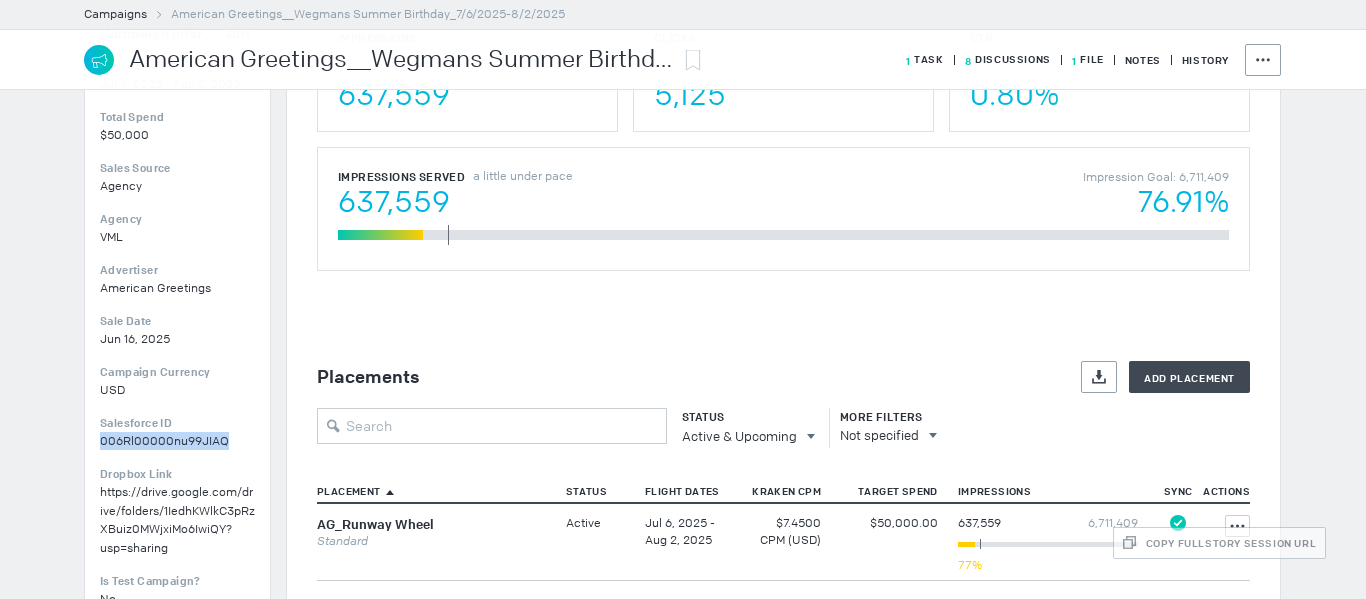 click on "006Rl00000nu99JIAQ" at bounding box center [170, 84] 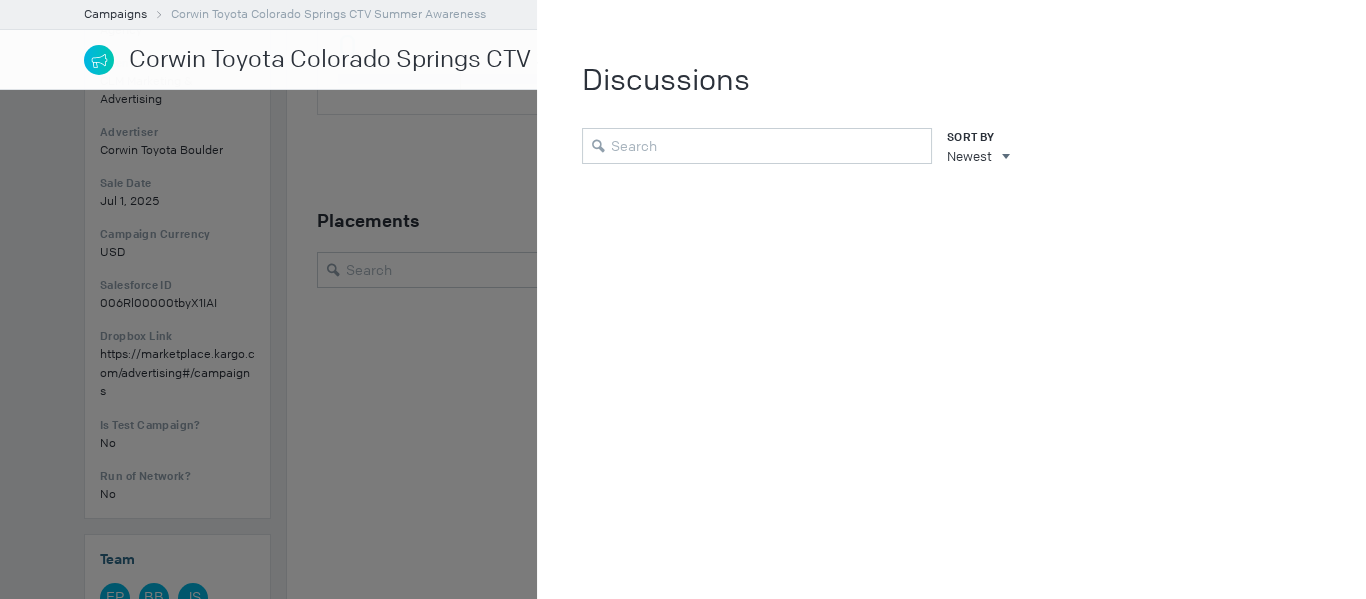 scroll, scrollTop: 874, scrollLeft: 0, axis: vertical 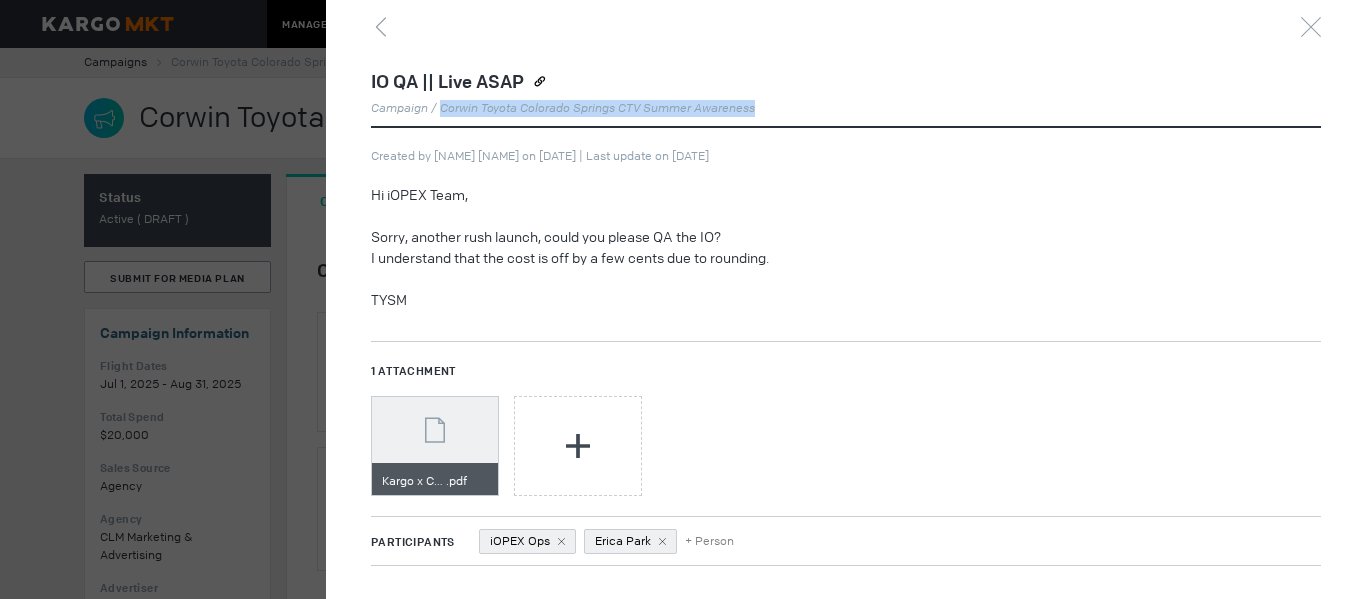 drag, startPoint x: 443, startPoint y: 110, endPoint x: 774, endPoint y: 102, distance: 331.09665 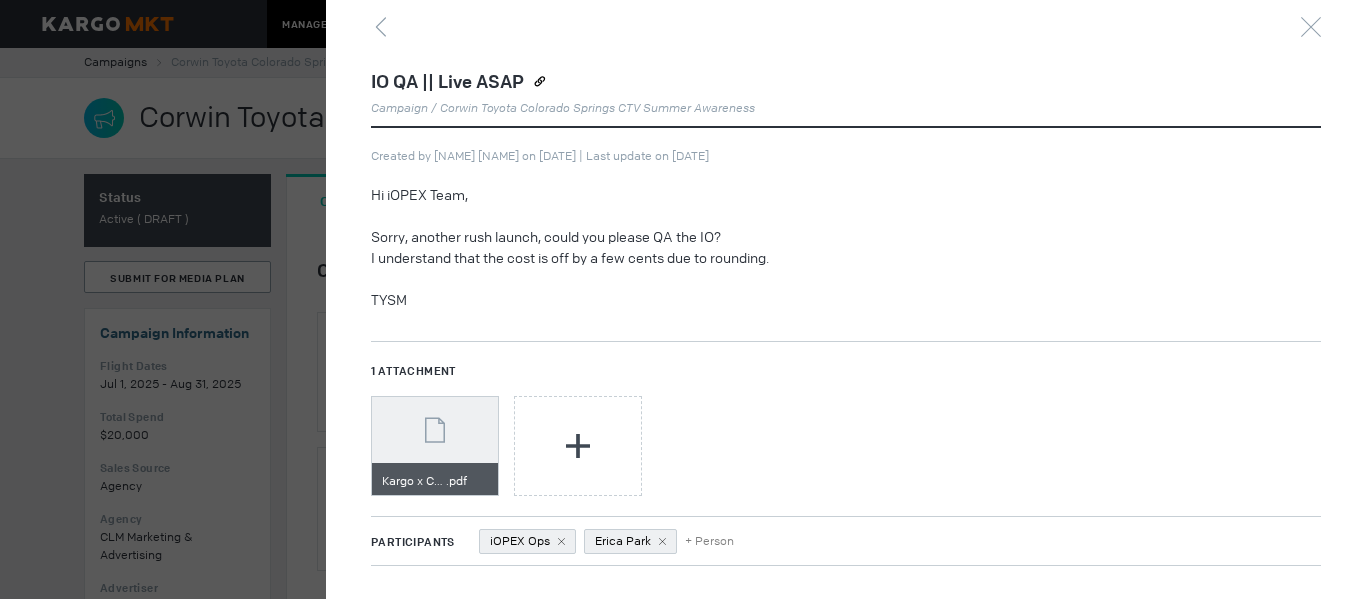 click on "Created by [NAME] [LAST] on [DATE] | Last update on [DATE]" at bounding box center [540, 156] 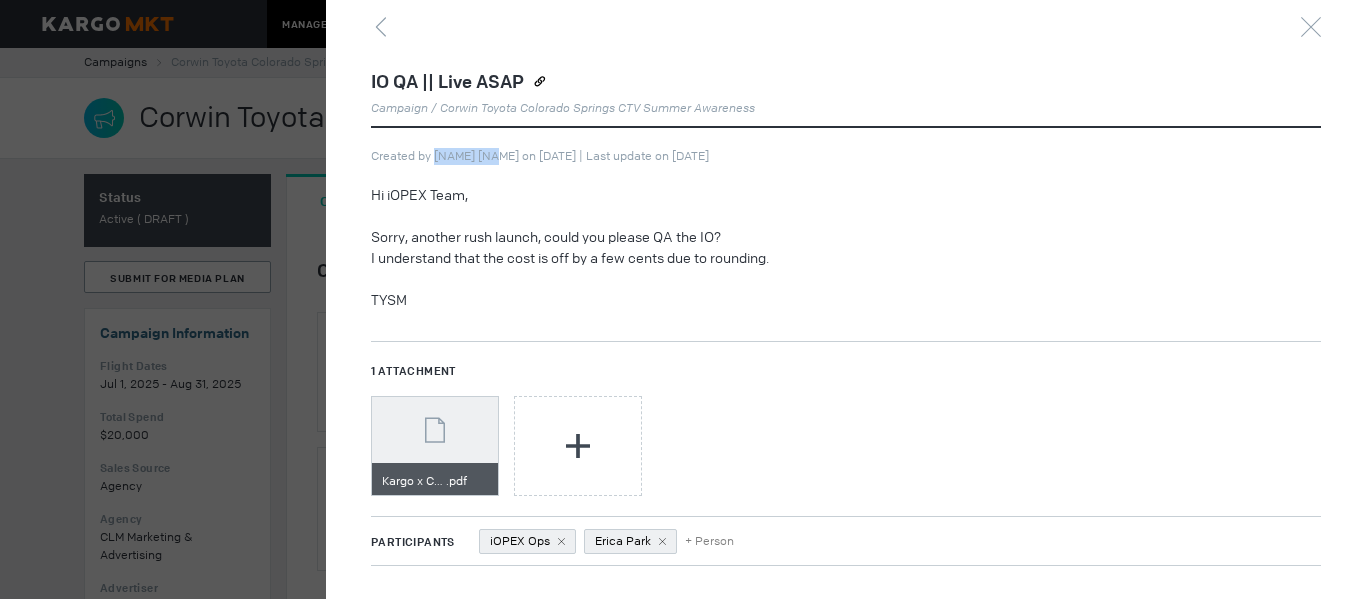 drag, startPoint x: 433, startPoint y: 155, endPoint x: 489, endPoint y: 163, distance: 56.568542 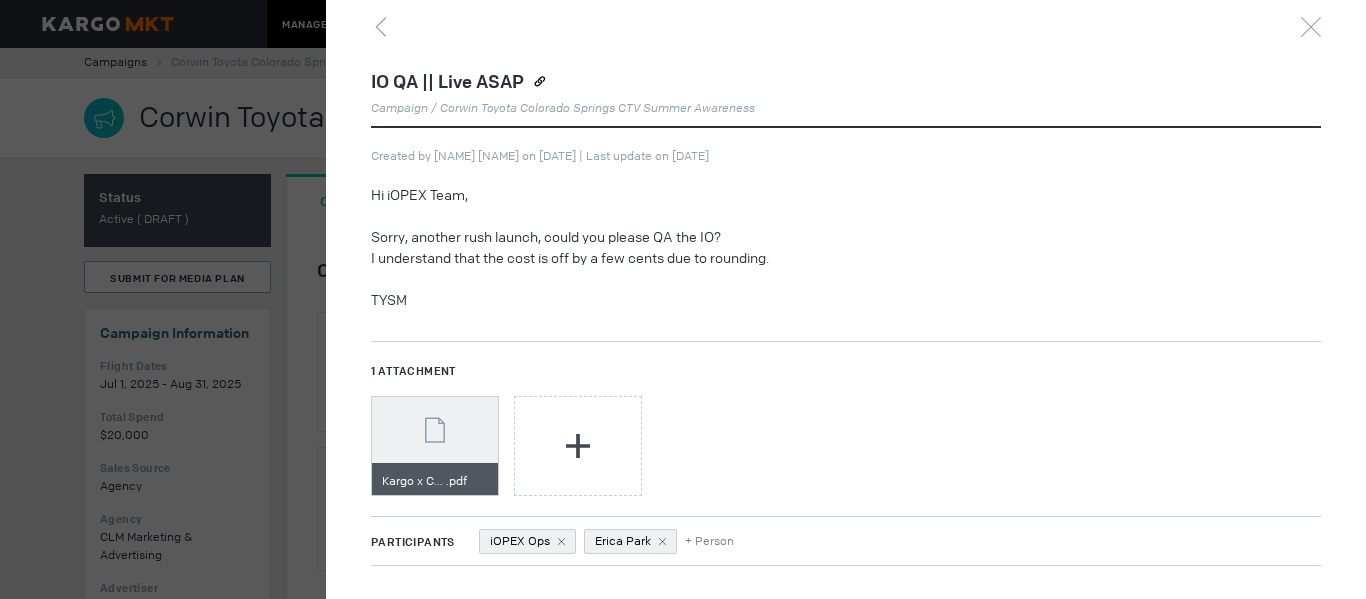 click at bounding box center (683, 299) 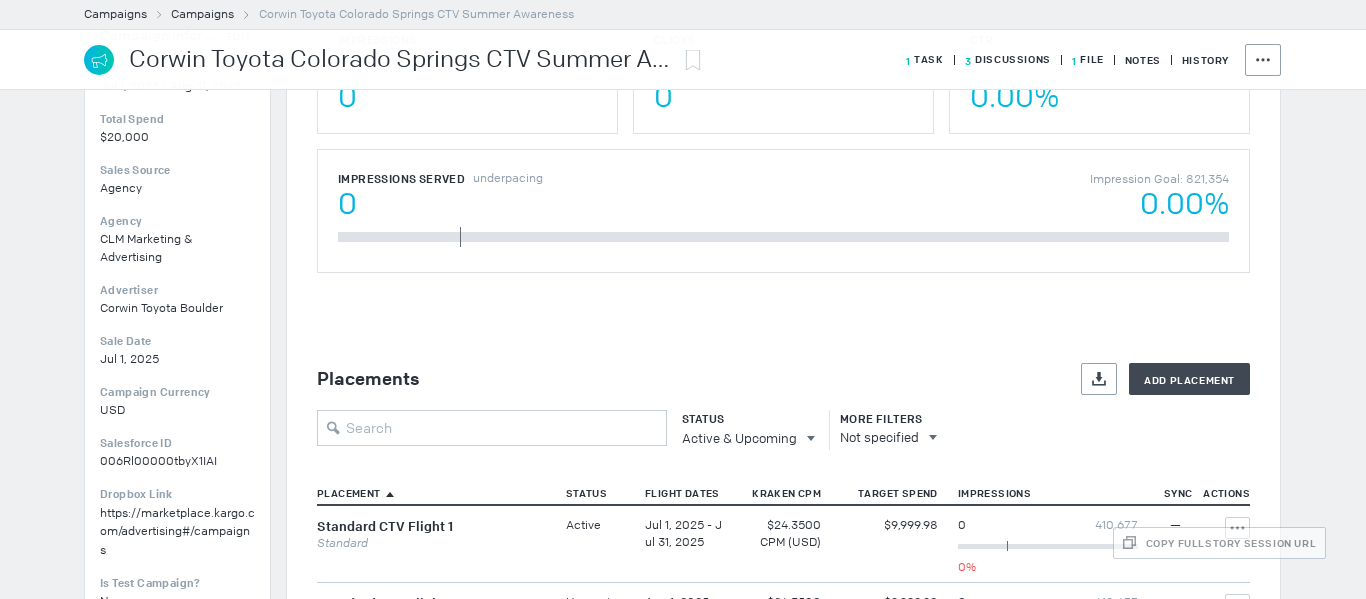 scroll, scrollTop: 300, scrollLeft: 0, axis: vertical 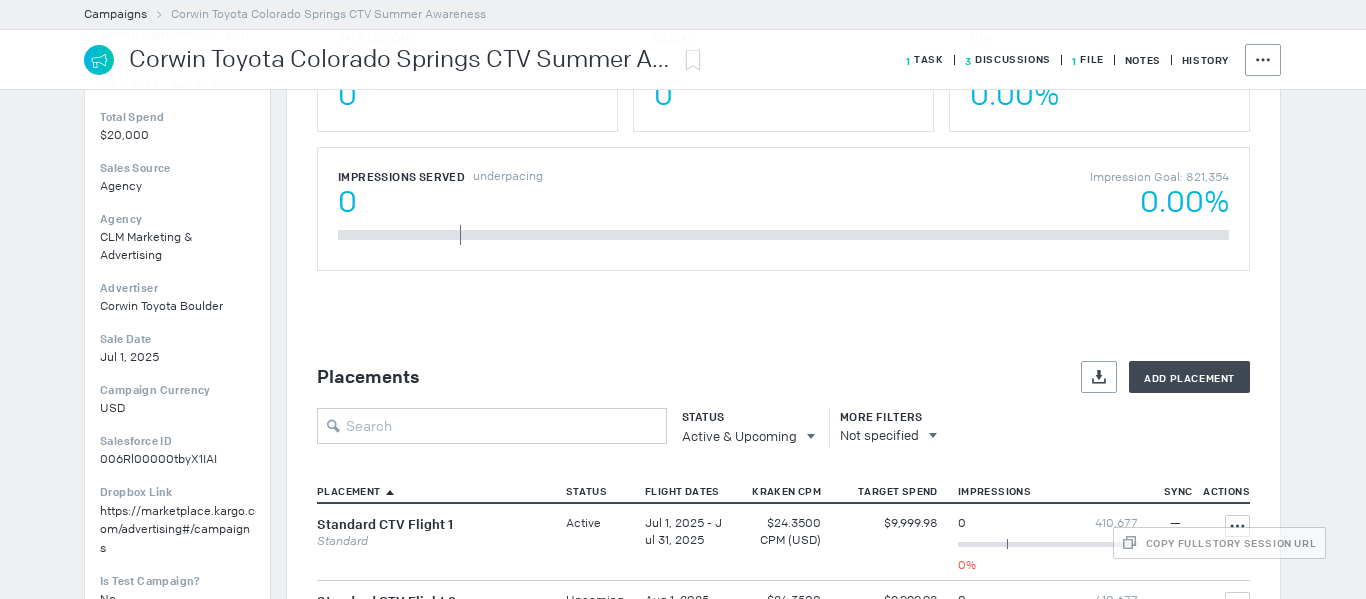 click on "006Rl00000tbyX1IAI" at bounding box center [170, 84] 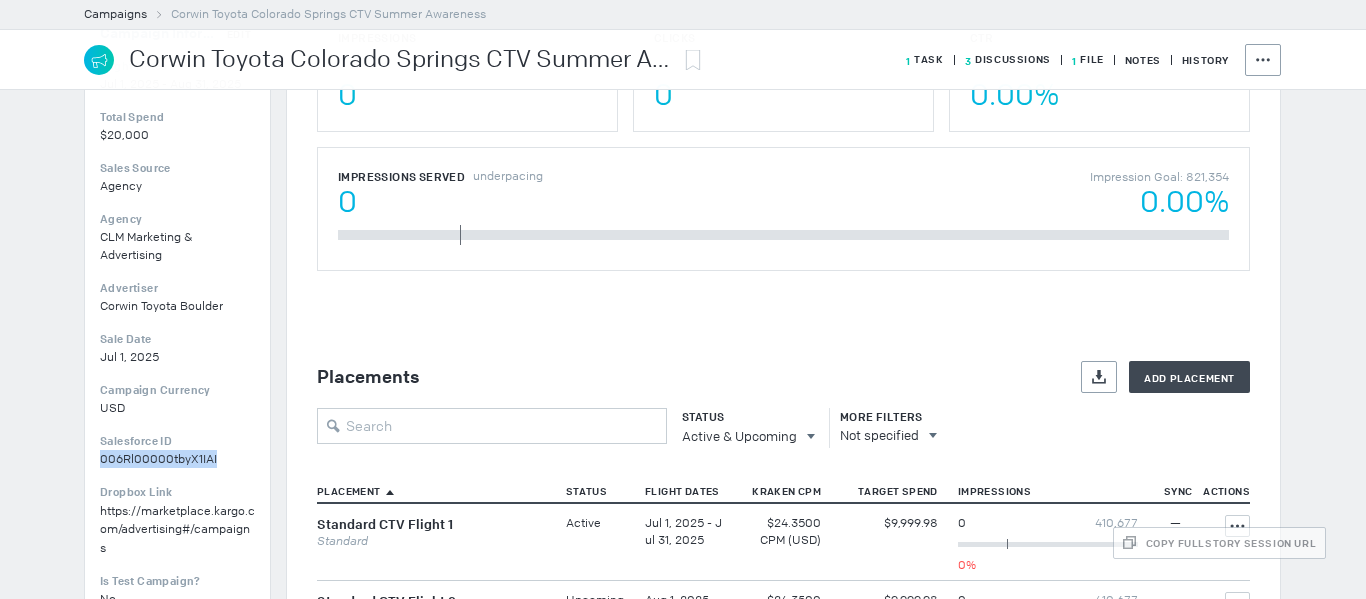 click on "006Rl00000tbyX1IAI" at bounding box center [170, 84] 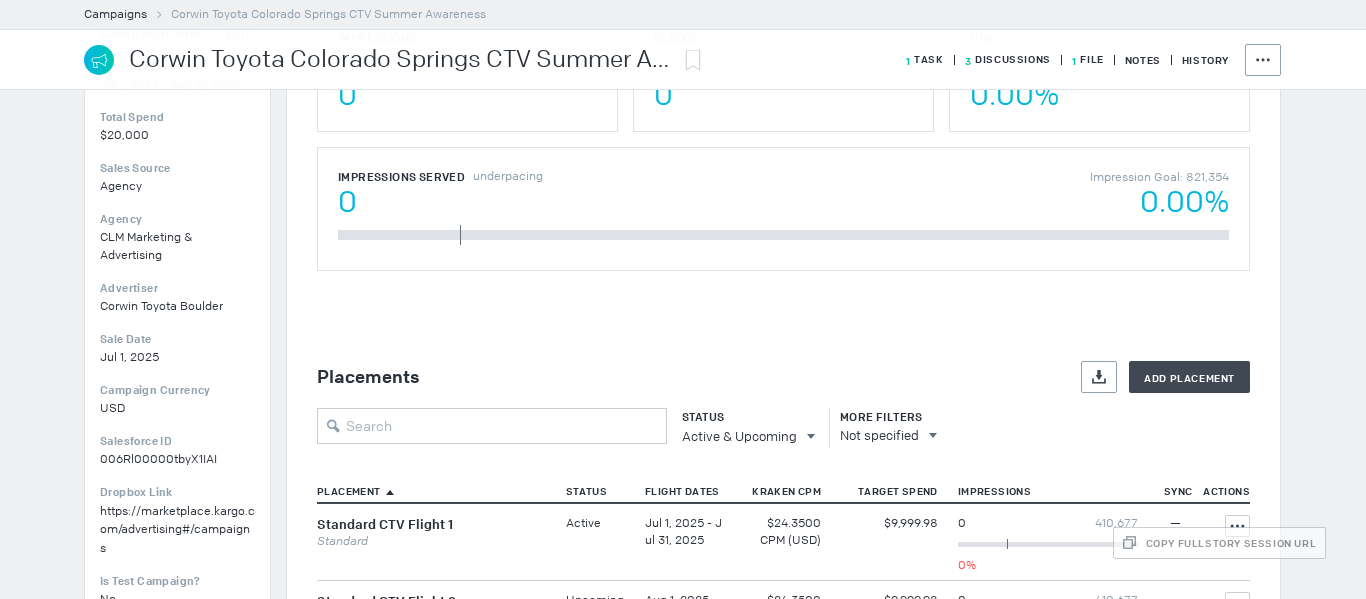 click on "Corwin Toyota Boulder" at bounding box center (161, 306) 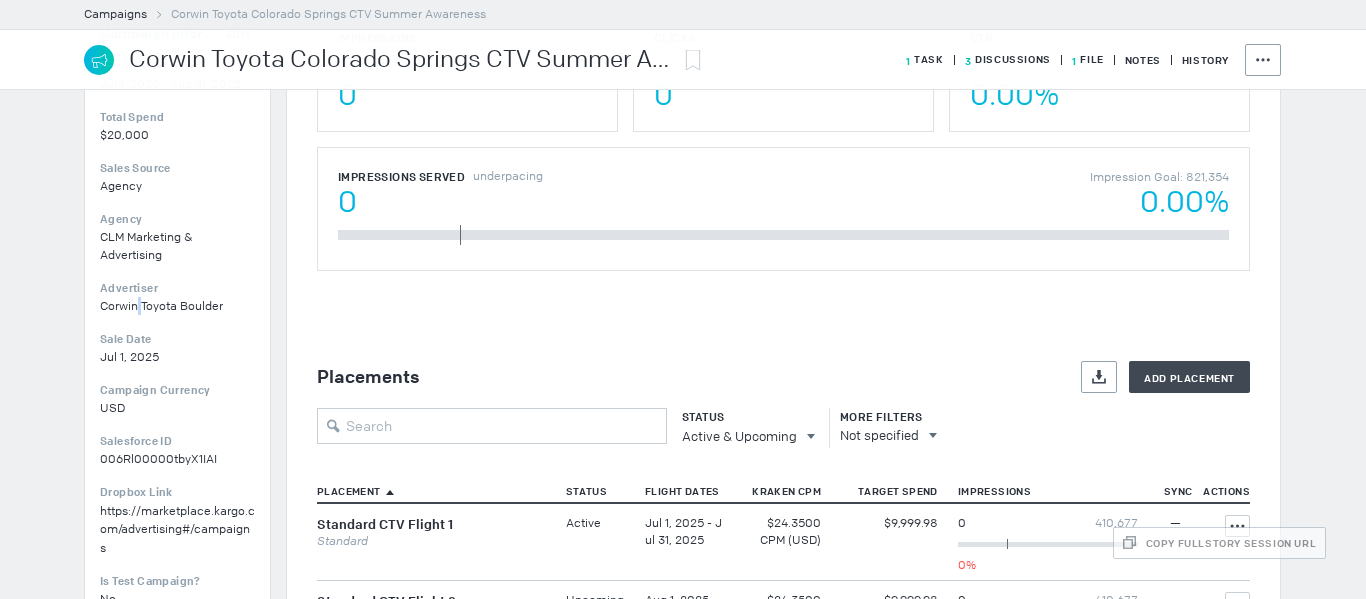 click on "Corwin Toyota Boulder" at bounding box center [161, 306] 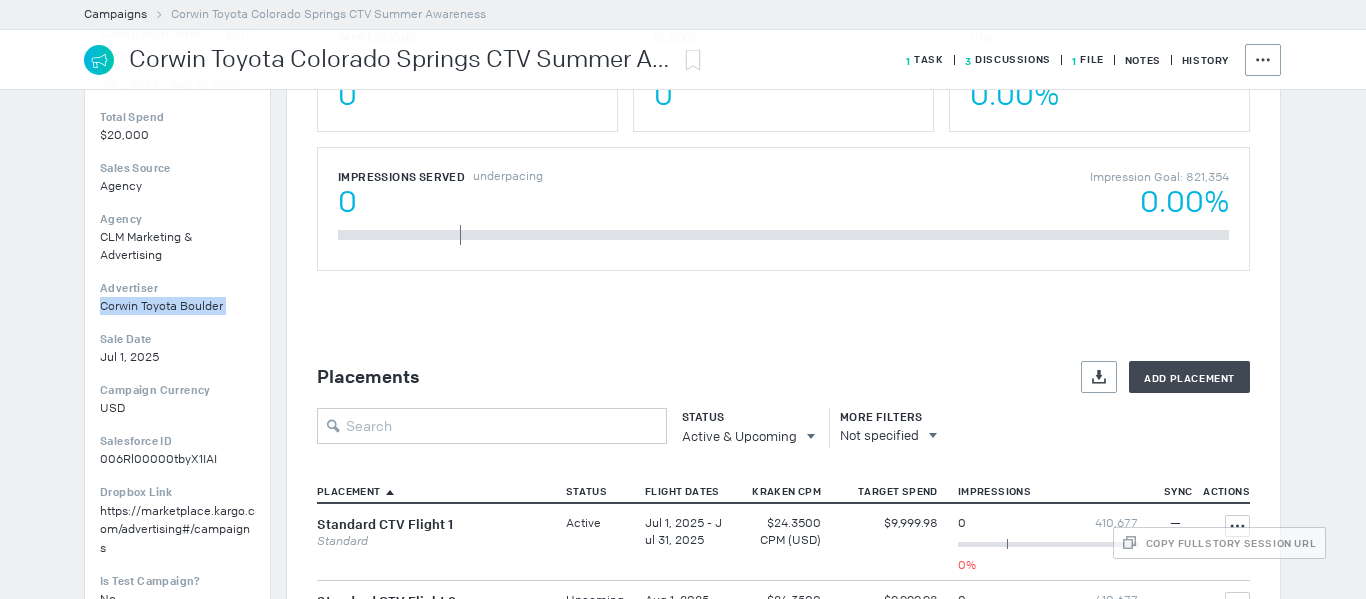 click on "Corwin Toyota Boulder" at bounding box center (161, 306) 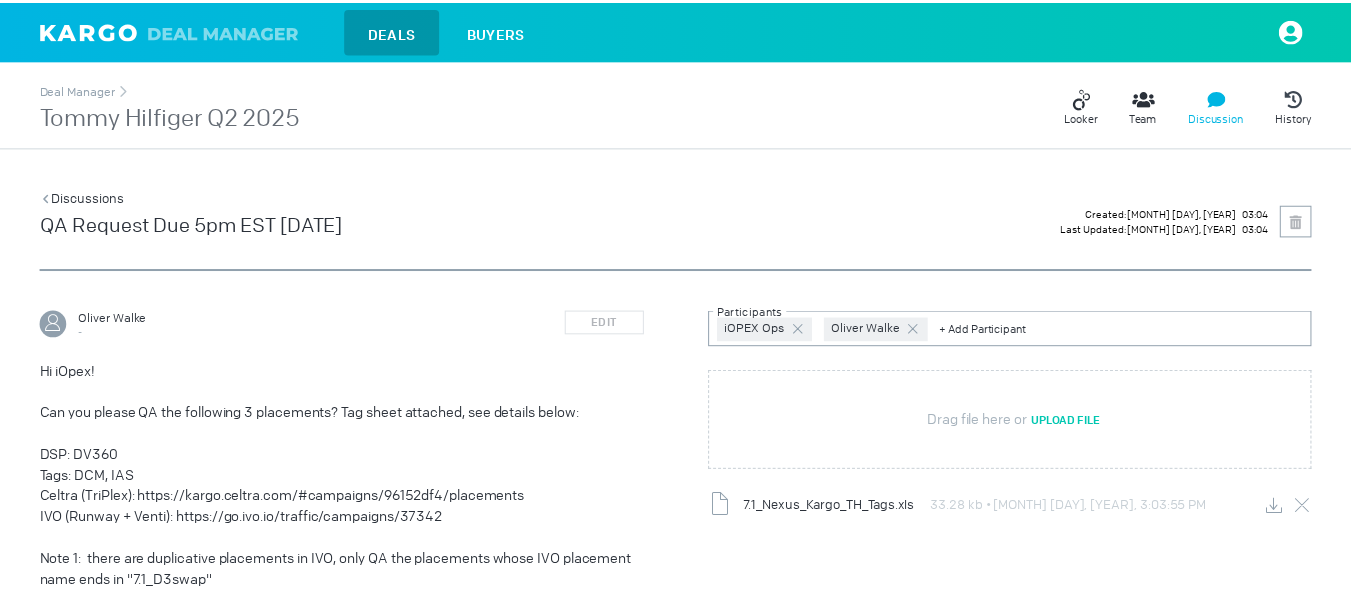 scroll, scrollTop: 0, scrollLeft: 0, axis: both 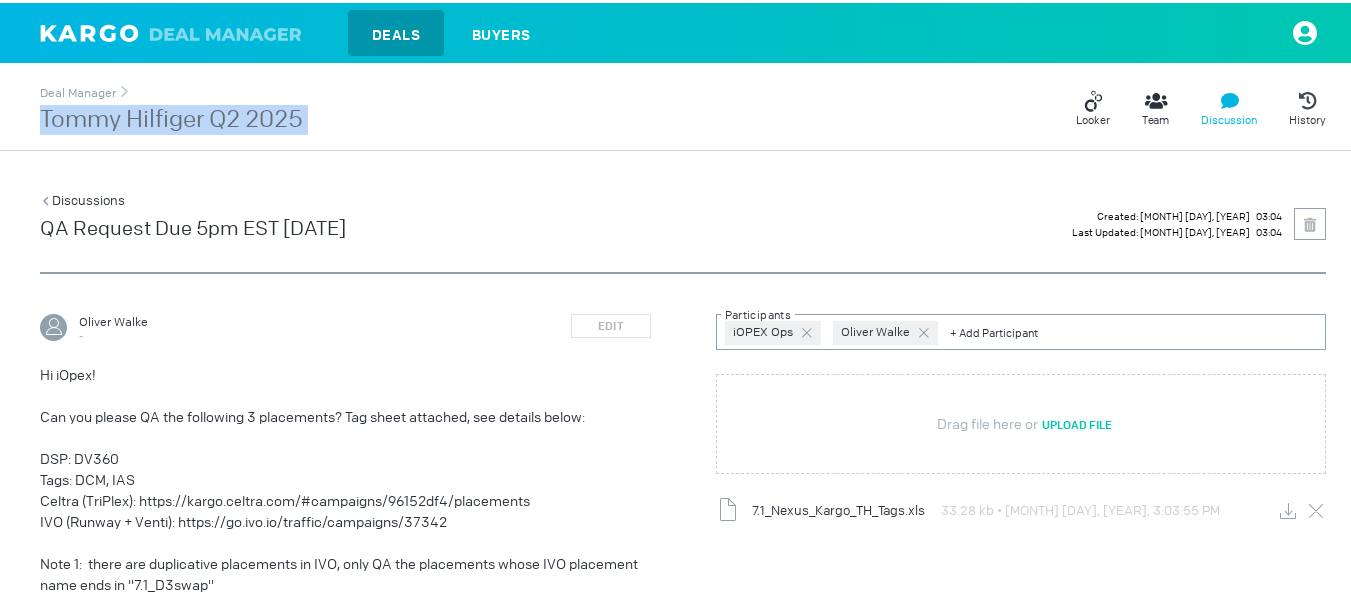 drag, startPoint x: 274, startPoint y: 127, endPoint x: 339, endPoint y: 129, distance: 65.03076 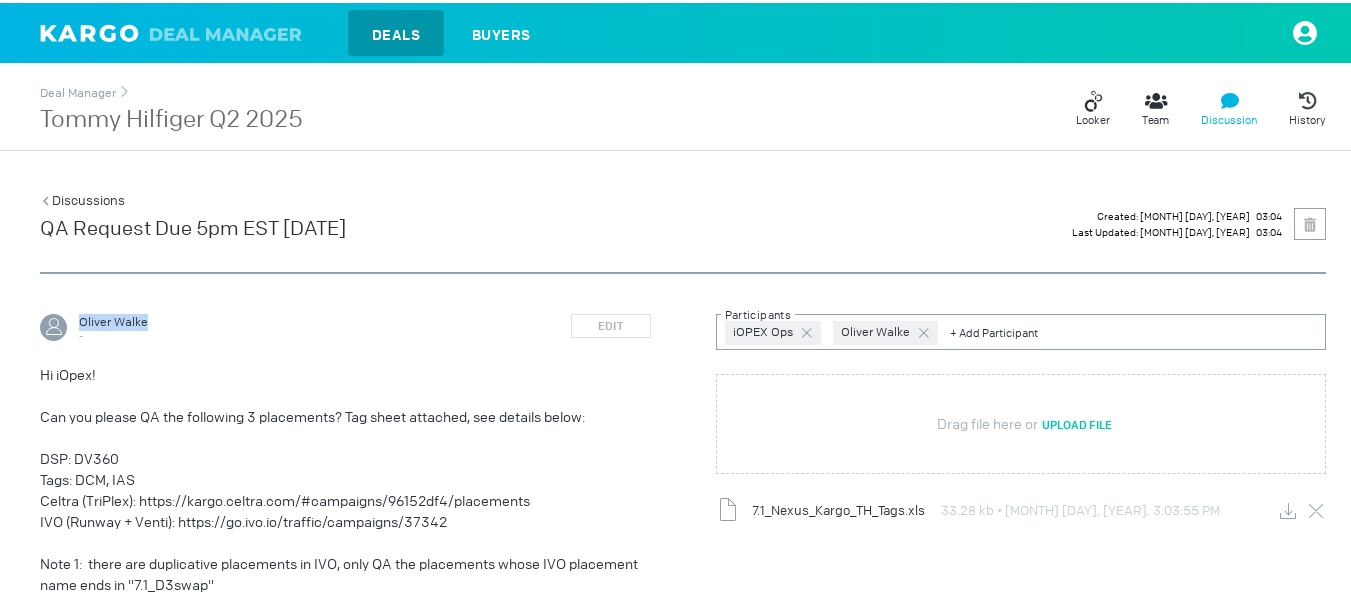 drag, startPoint x: 76, startPoint y: 317, endPoint x: 179, endPoint y: 325, distance: 103.31021 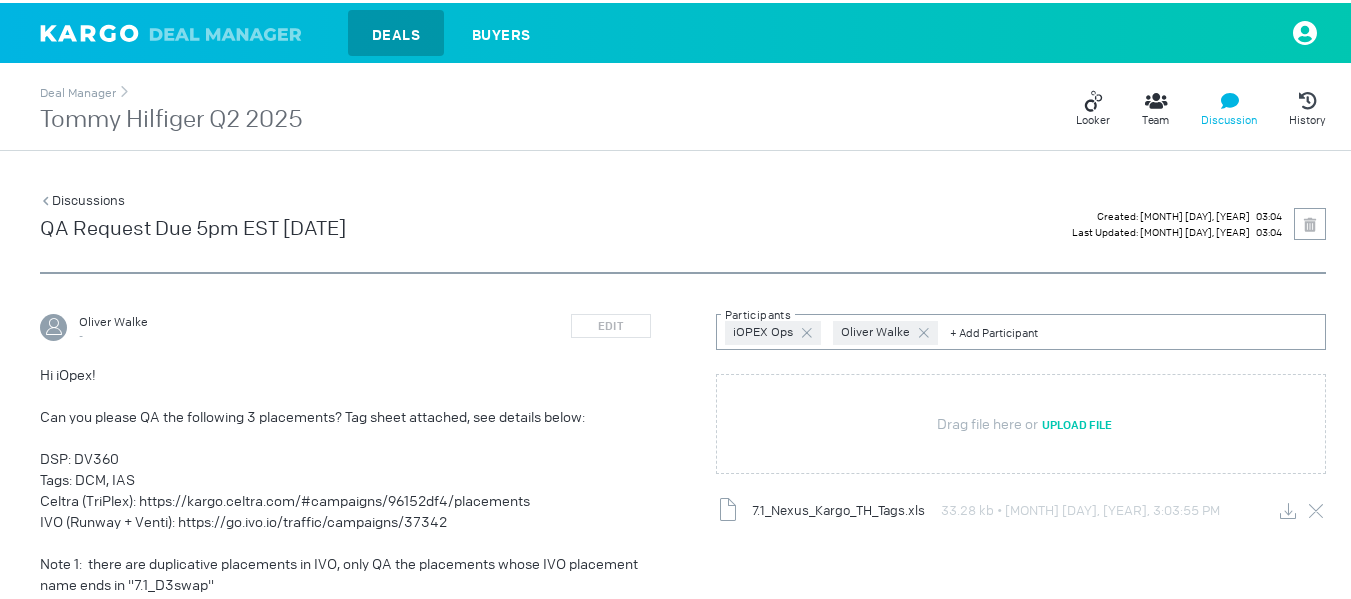 click on "Tommy Hilfiger Q2 2025" at bounding box center [171, 117] 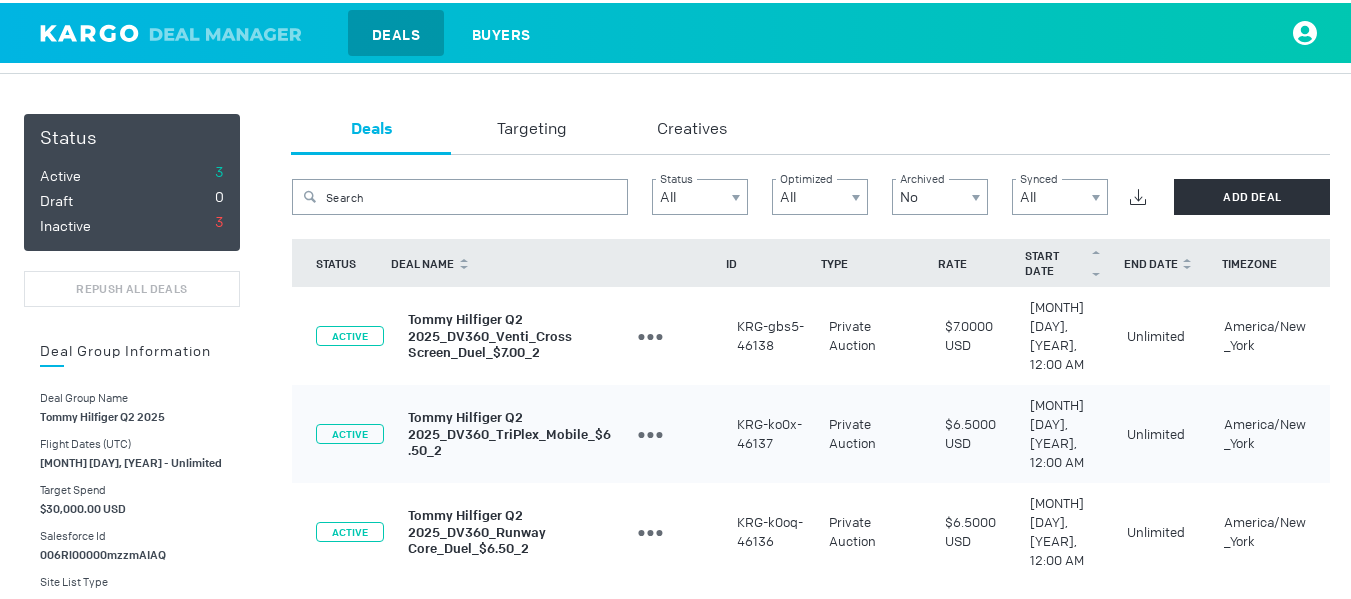 scroll, scrollTop: 300, scrollLeft: 0, axis: vertical 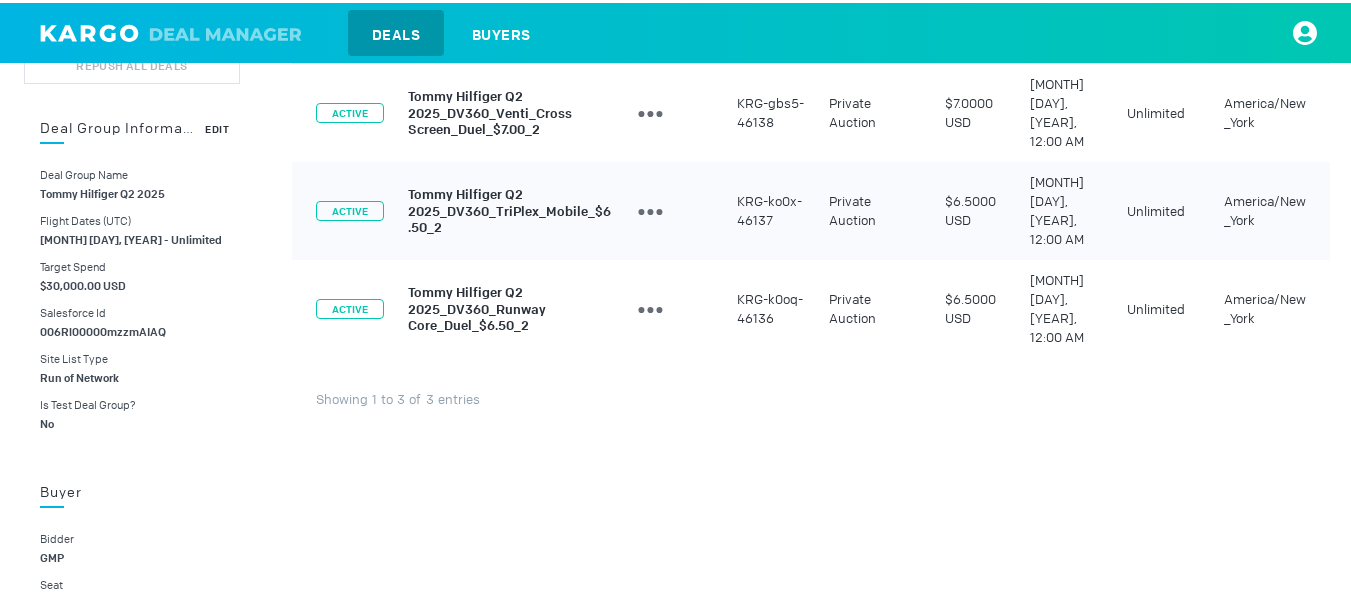 click on "006Rl00000mzzmAIAQ" at bounding box center [103, 329] 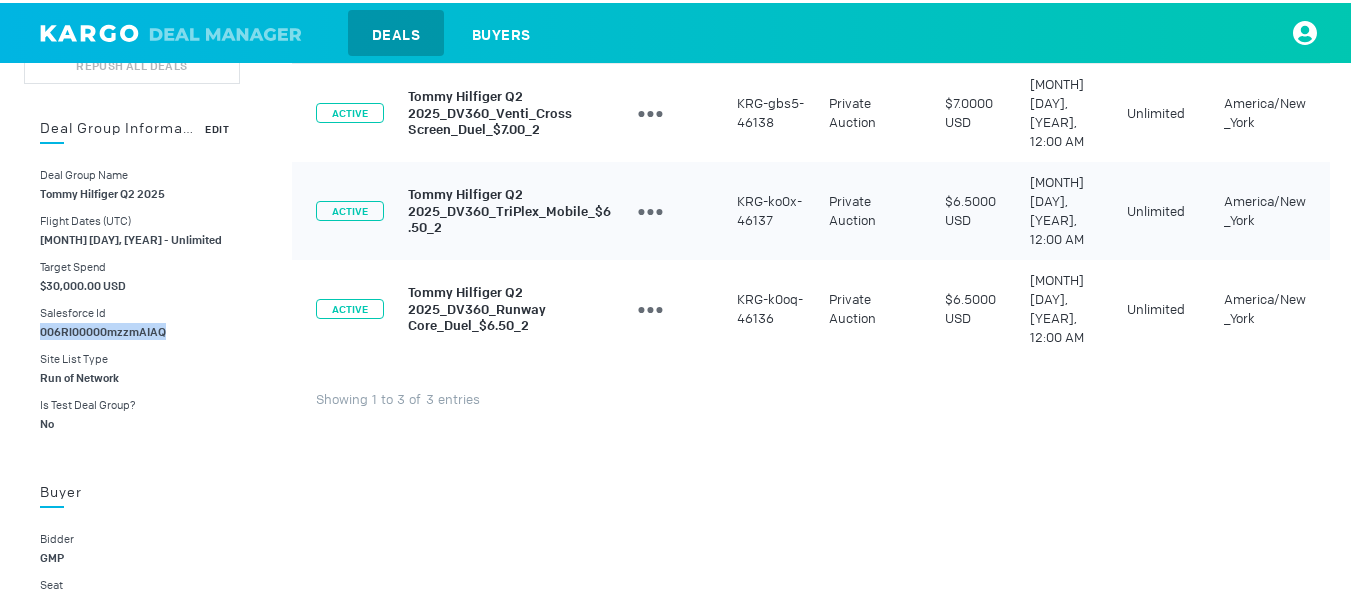 click on "006Rl00000mzzmAIAQ" at bounding box center [103, 329] 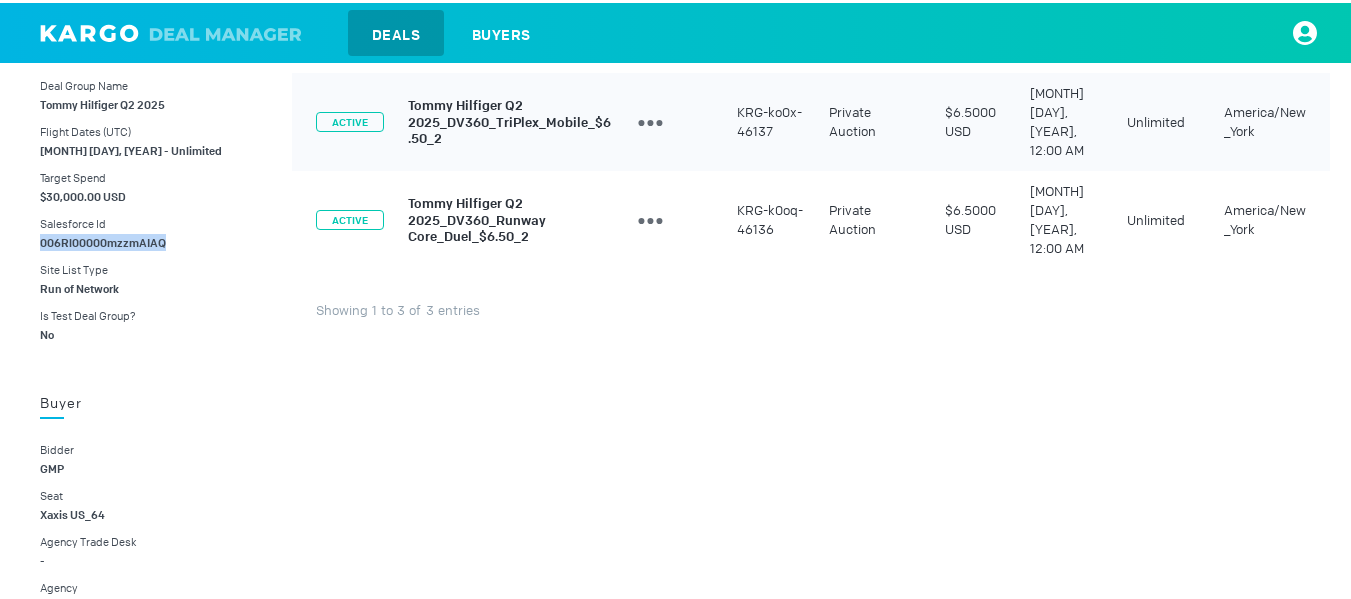 scroll, scrollTop: 600, scrollLeft: 0, axis: vertical 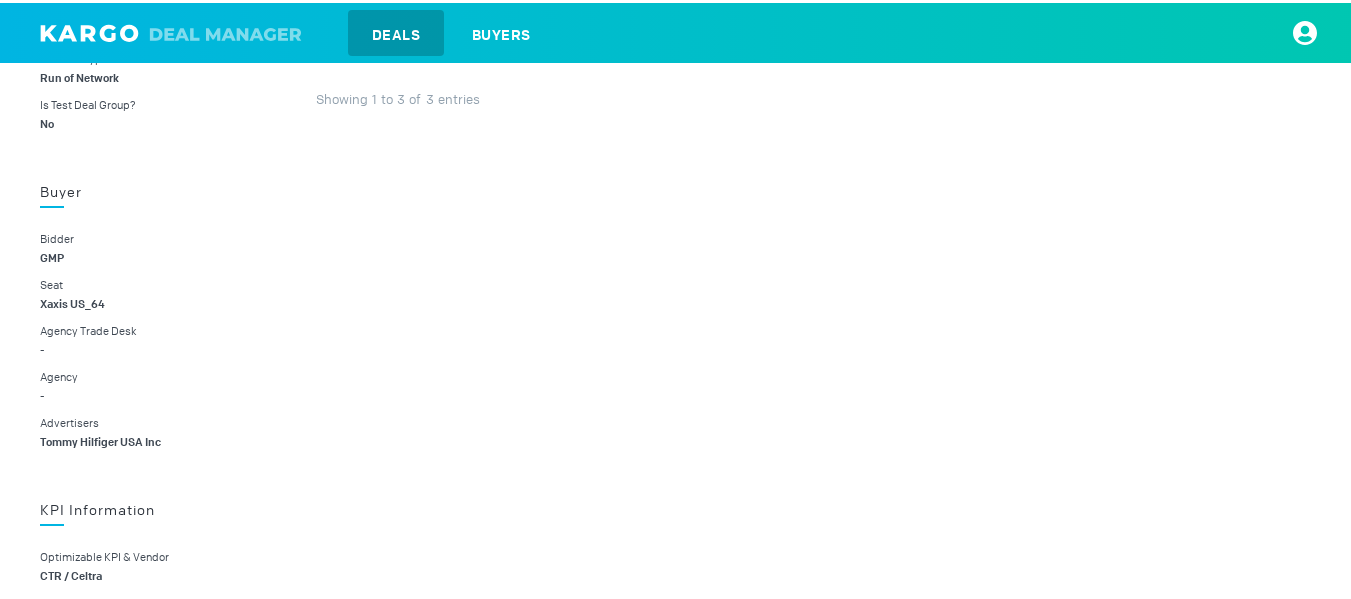 click on "Tommy Hilfiger USA Inc" at bounding box center (100, 439) 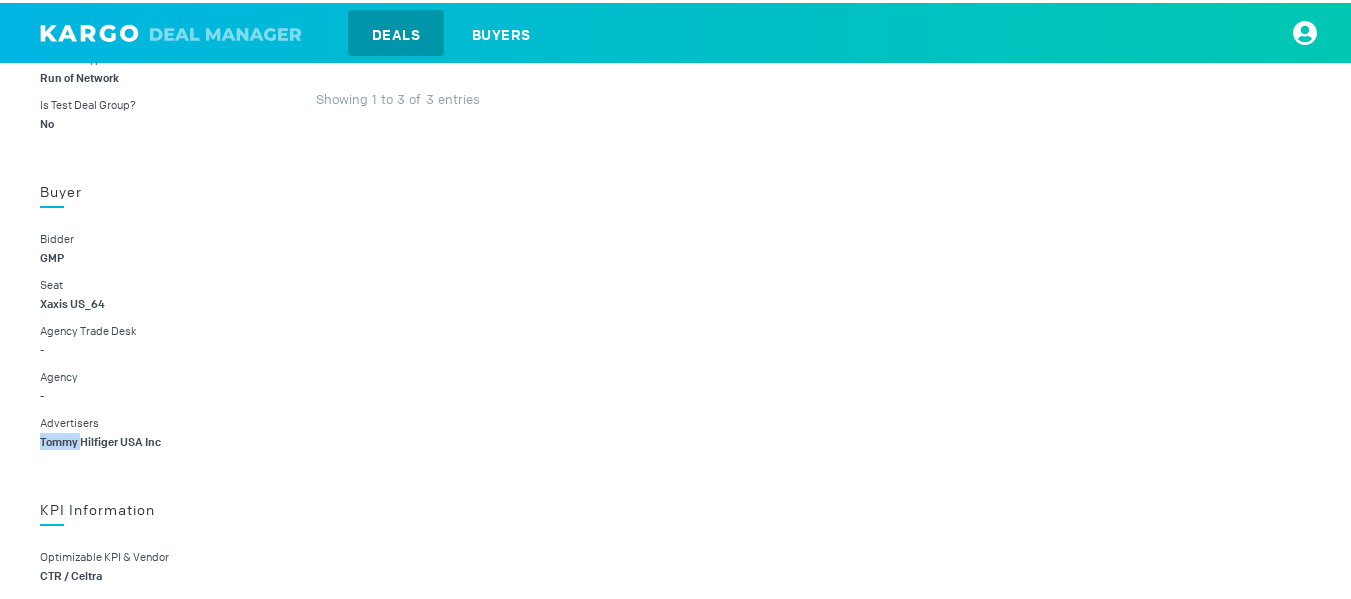 click on "Tommy Hilfiger USA Inc" at bounding box center [100, 439] 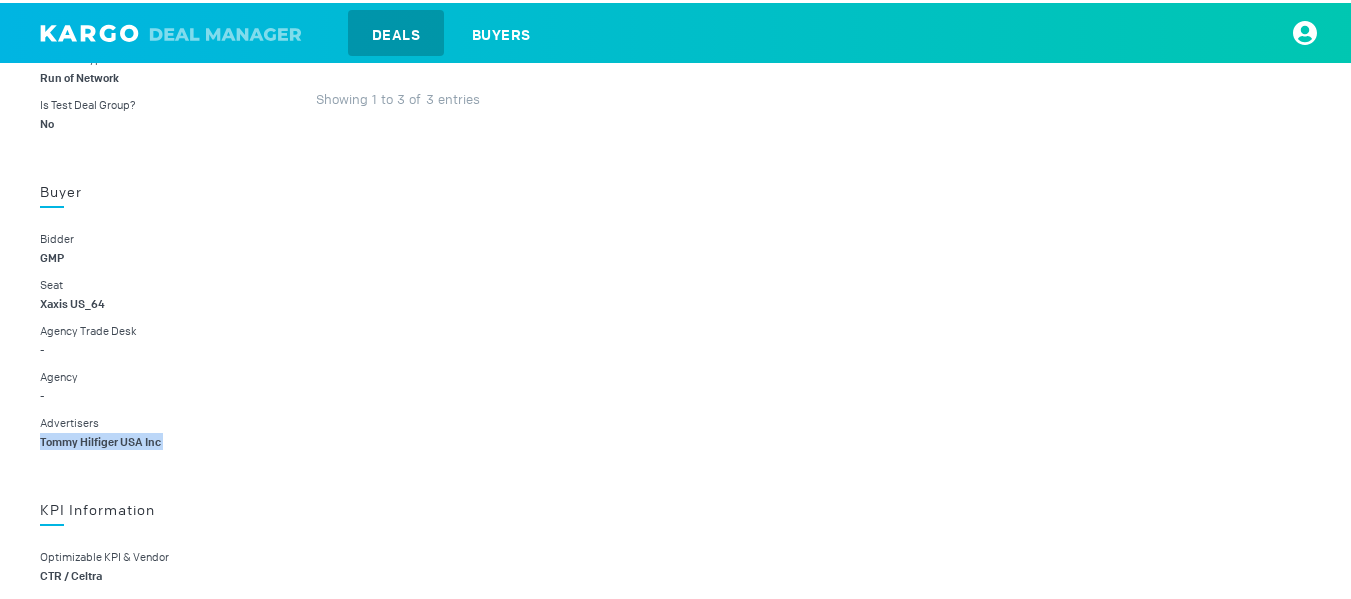 click on "Tommy Hilfiger USA Inc" at bounding box center [100, 439] 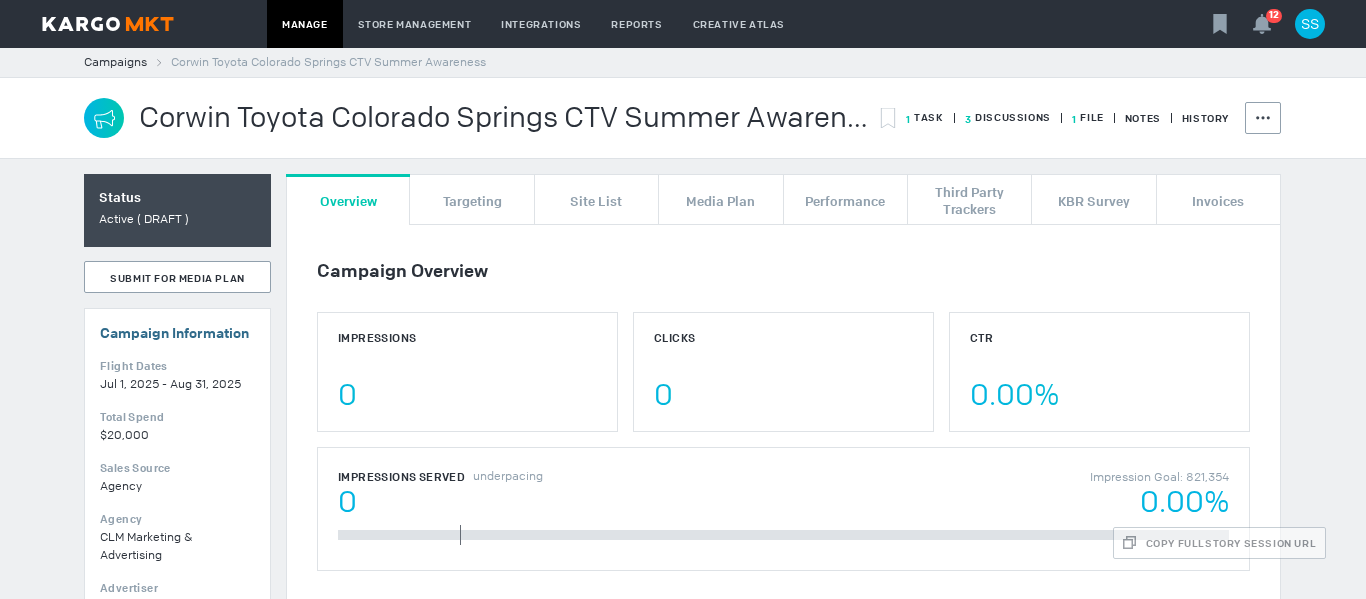 scroll, scrollTop: 0, scrollLeft: 0, axis: both 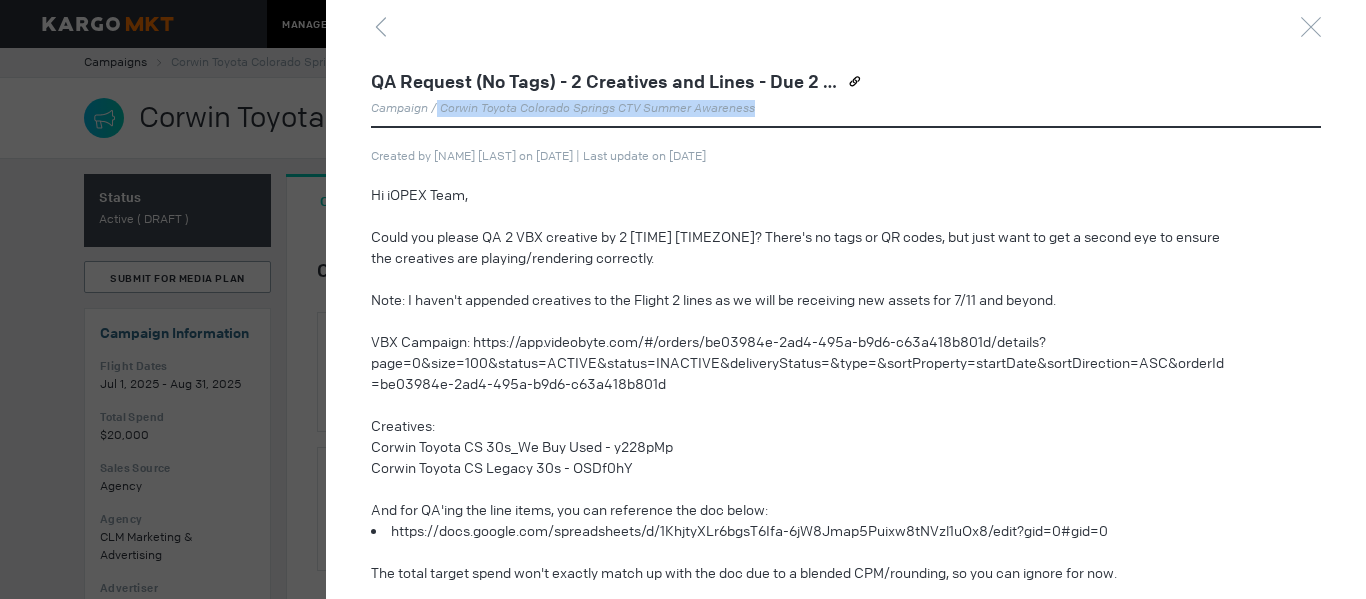 drag, startPoint x: 438, startPoint y: 110, endPoint x: 791, endPoint y: 106, distance: 353.02267 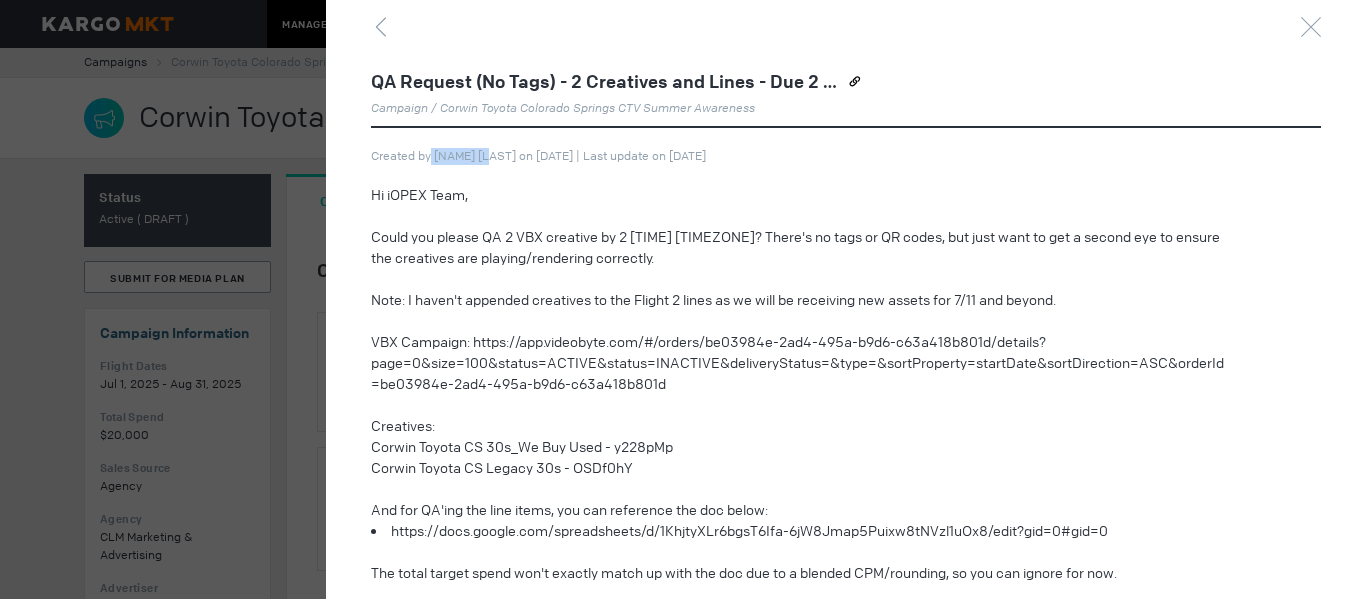 drag, startPoint x: 432, startPoint y: 159, endPoint x: 498, endPoint y: 156, distance: 66.068146 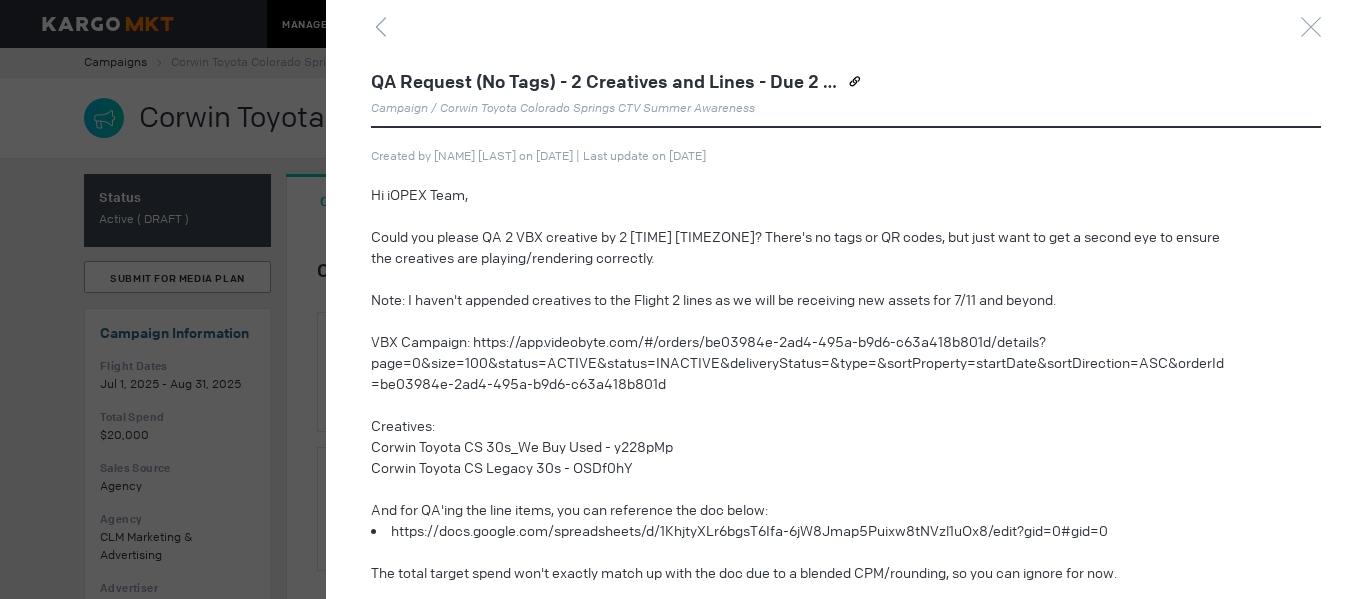 click at bounding box center [683, 299] 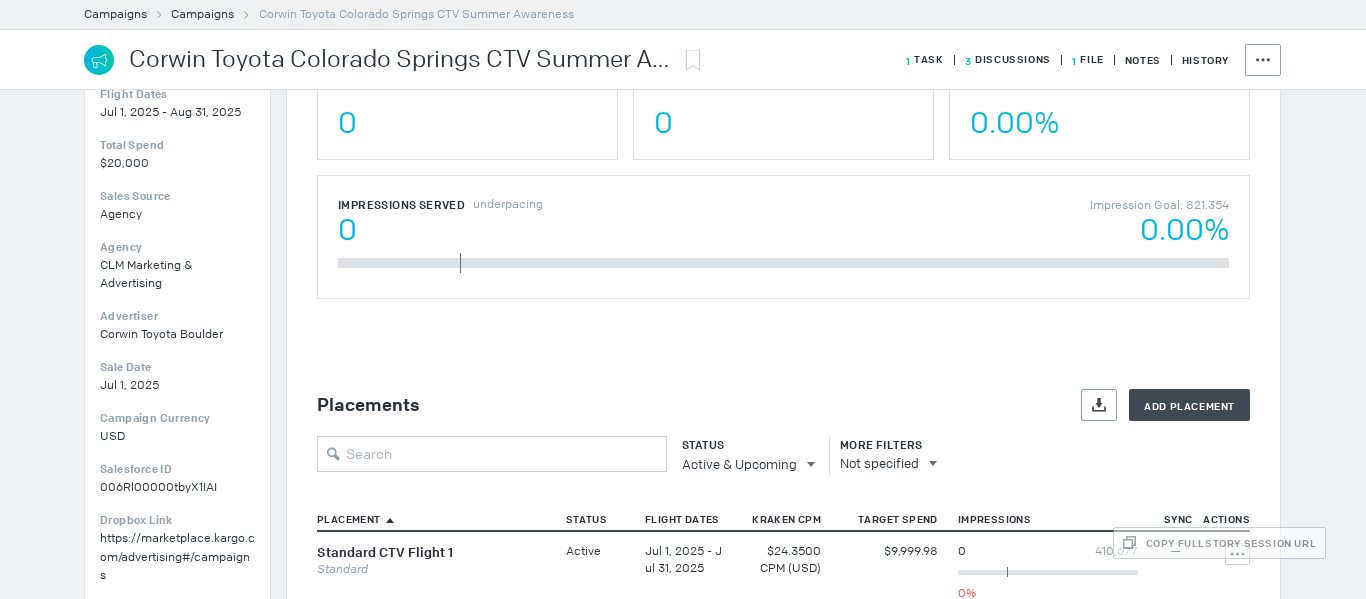 scroll, scrollTop: 300, scrollLeft: 0, axis: vertical 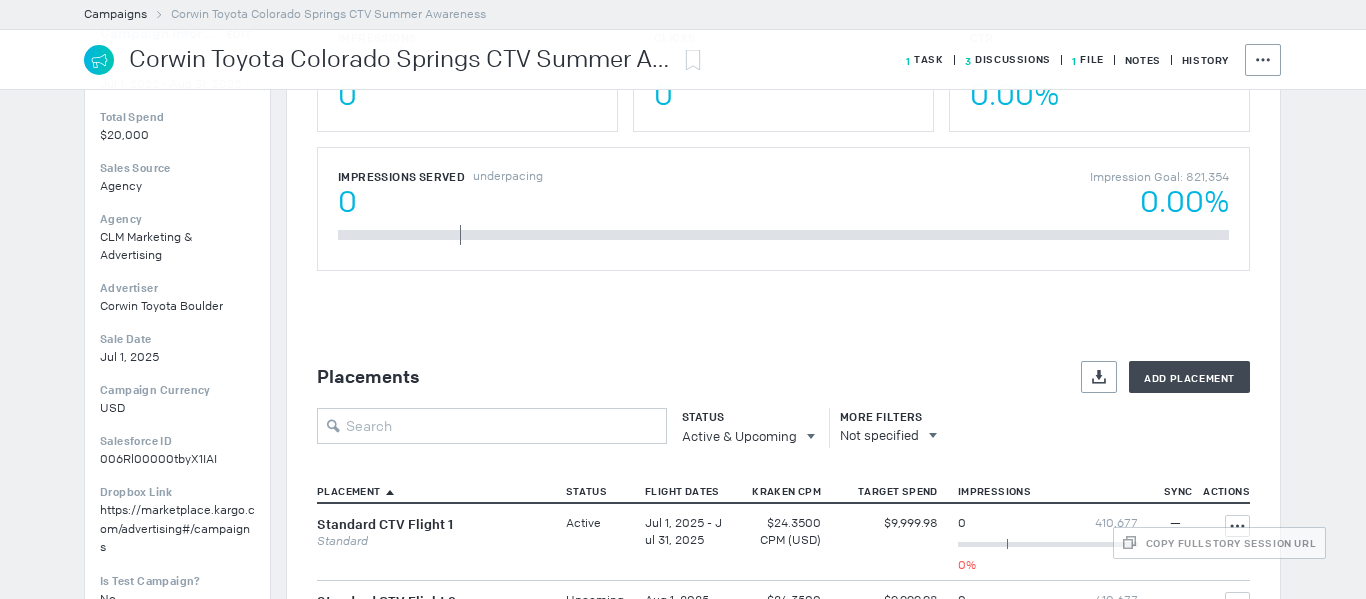 click on "Corwin Toyota Boulder" at bounding box center [161, 306] 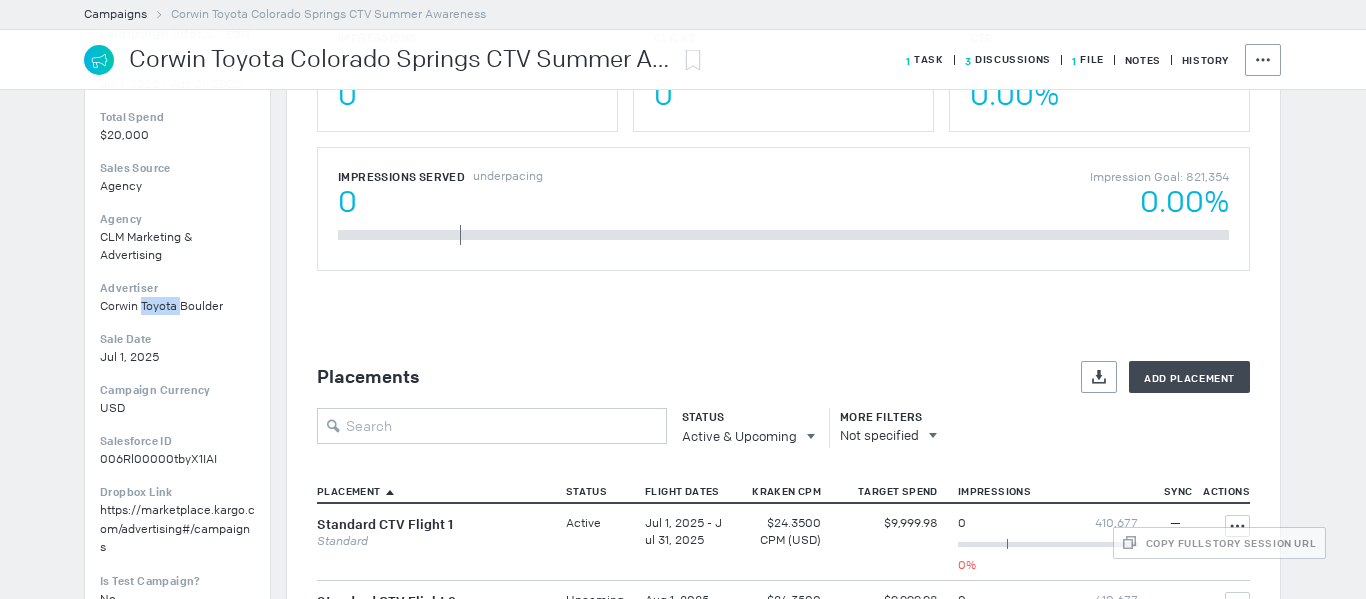 click on "Corwin Toyota Boulder" at bounding box center (161, 306) 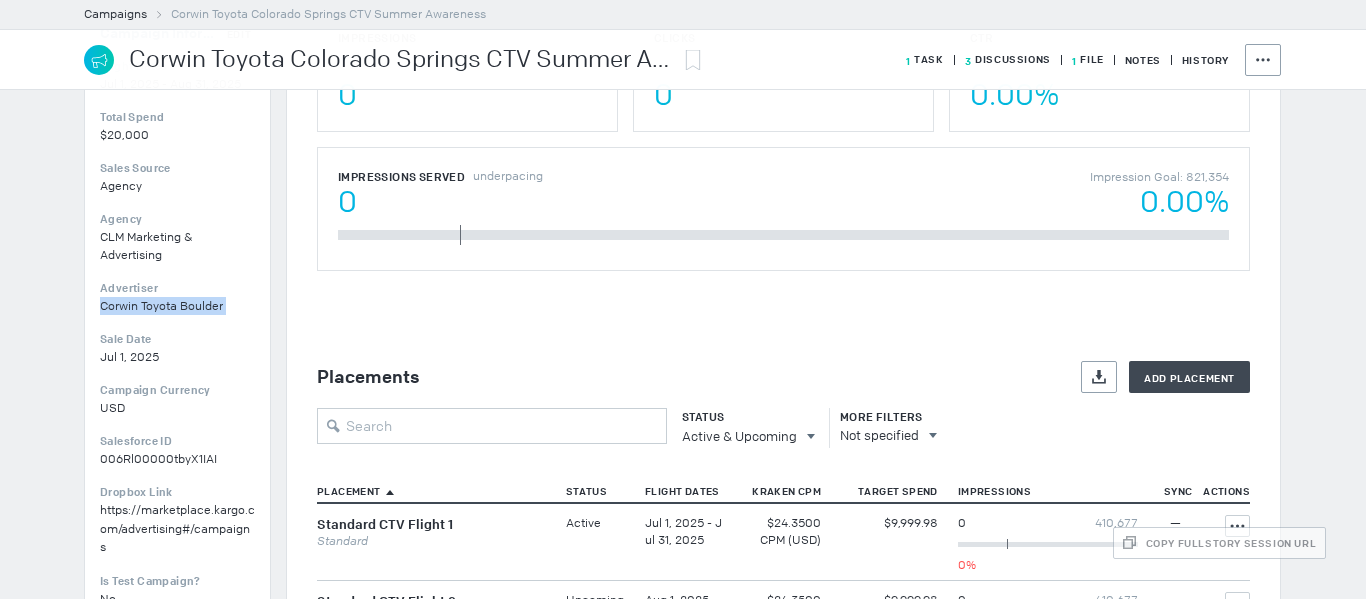 click on "Corwin Toyota Boulder" at bounding box center (161, 306) 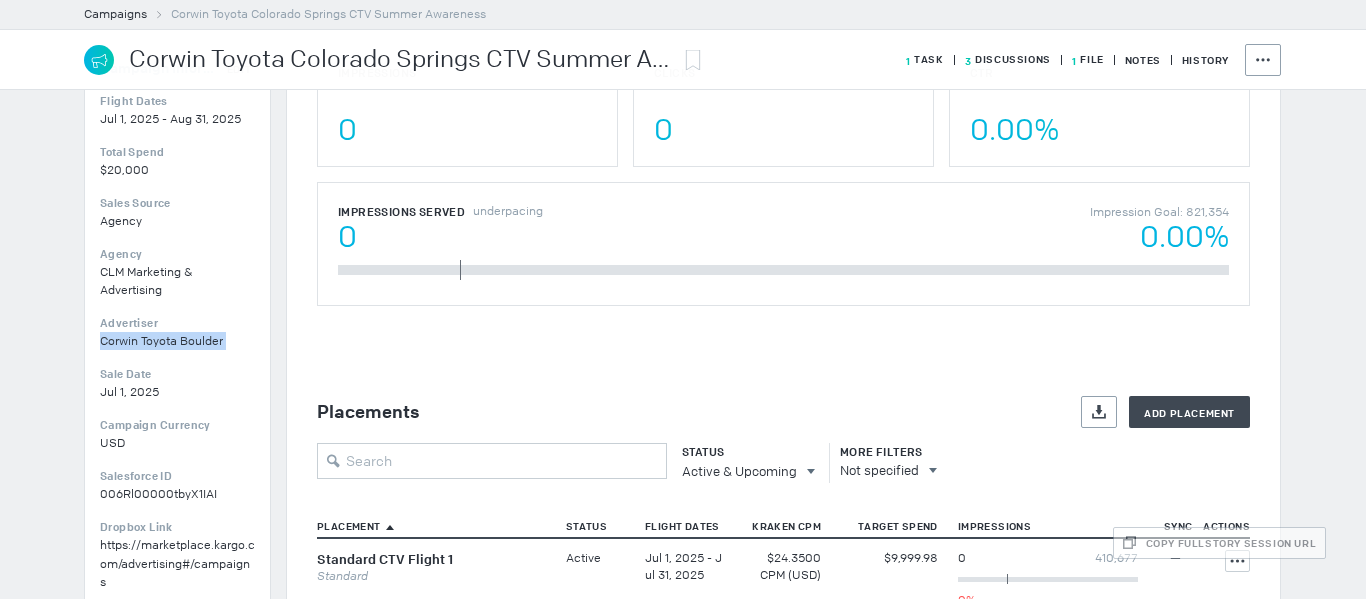 scroll, scrollTop: 300, scrollLeft: 0, axis: vertical 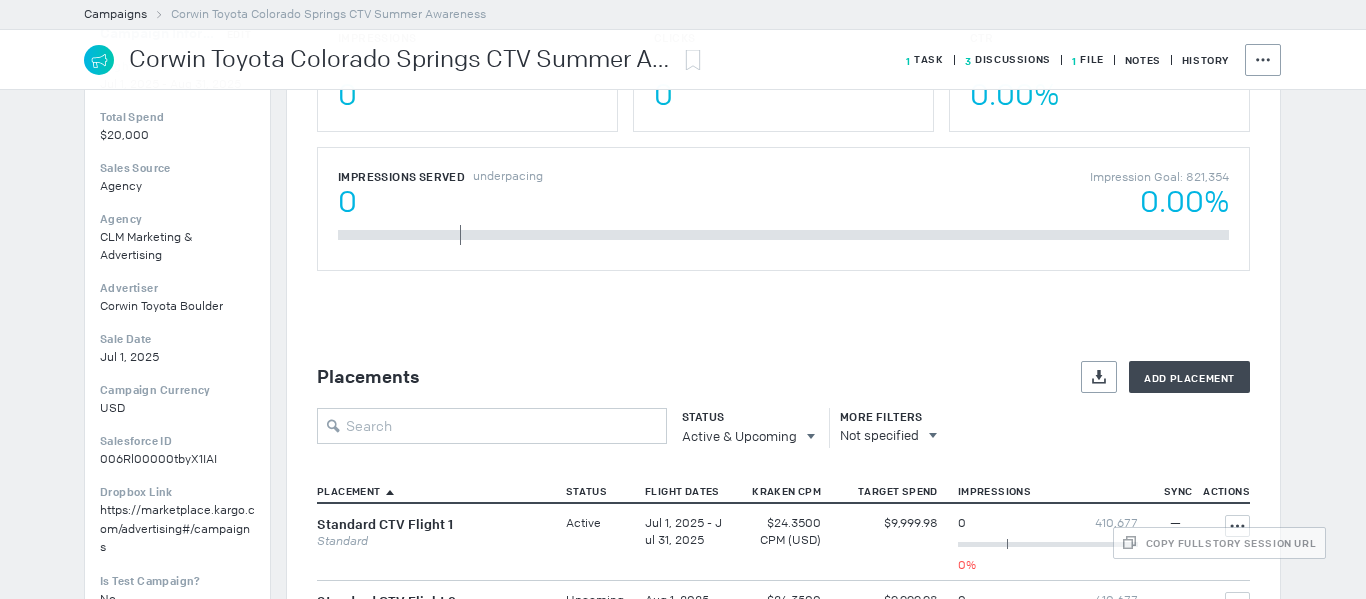 click on "006Rl00000tbyX1IAI" at bounding box center (170, 84) 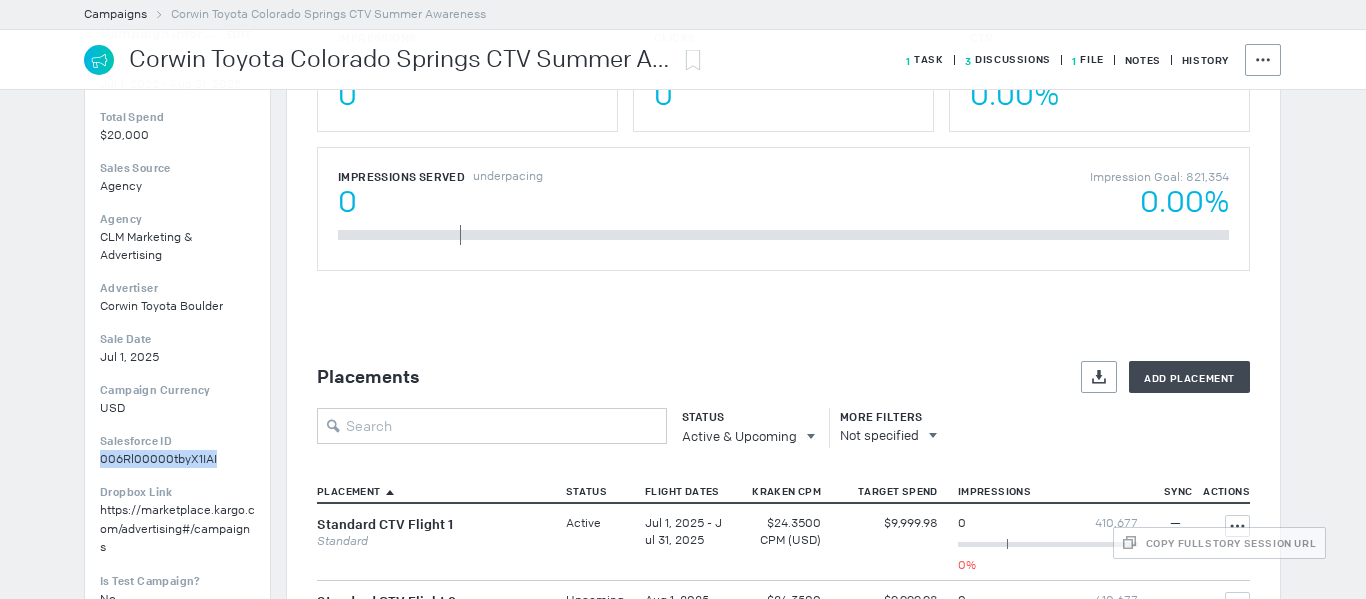 click on "006Rl00000tbyX1IAI" at bounding box center (170, 84) 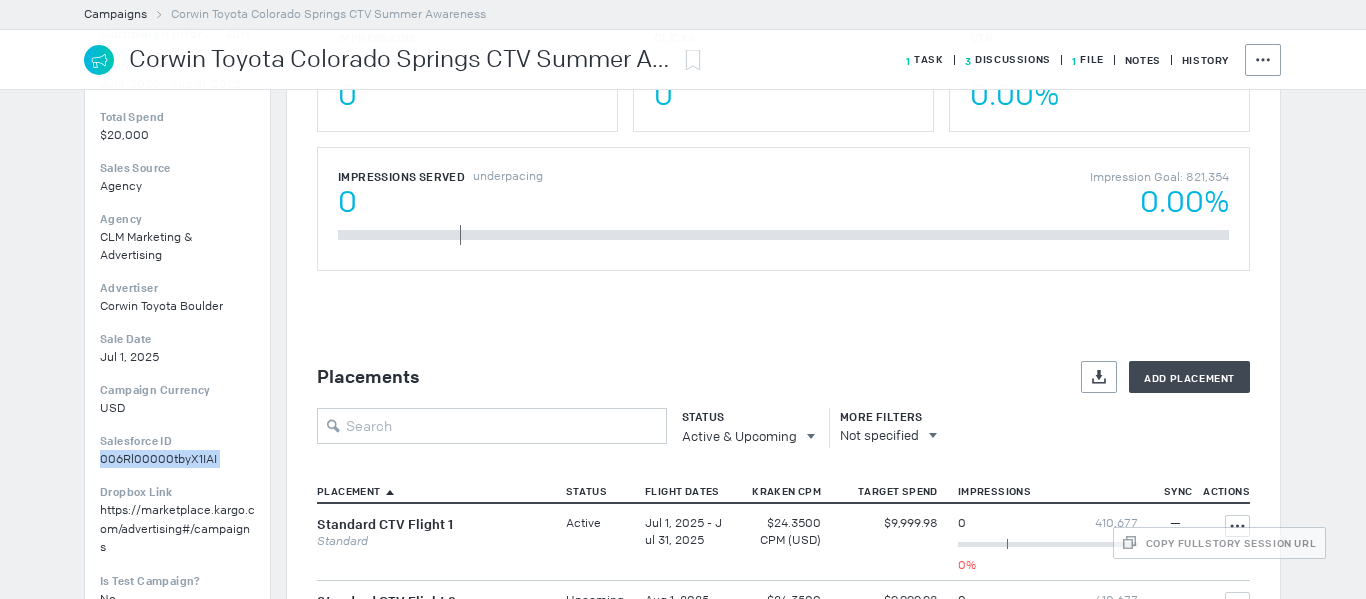 click on "006Rl00000tbyX1IAI" at bounding box center (170, 84) 